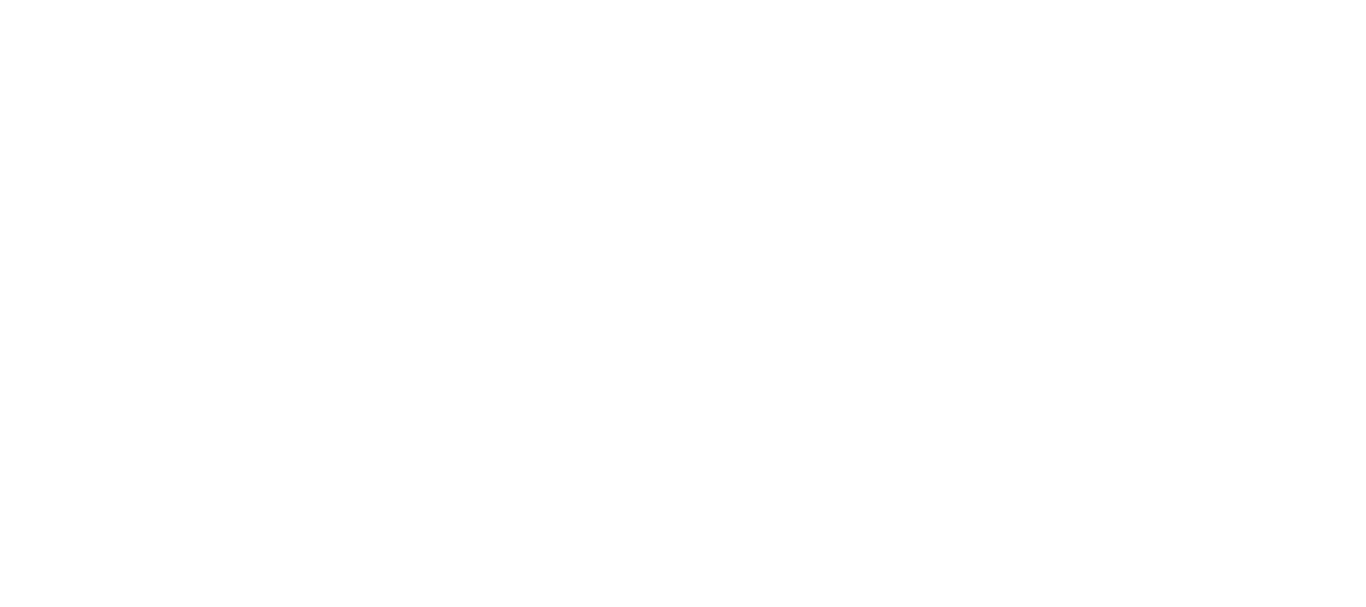 scroll, scrollTop: 0, scrollLeft: 0, axis: both 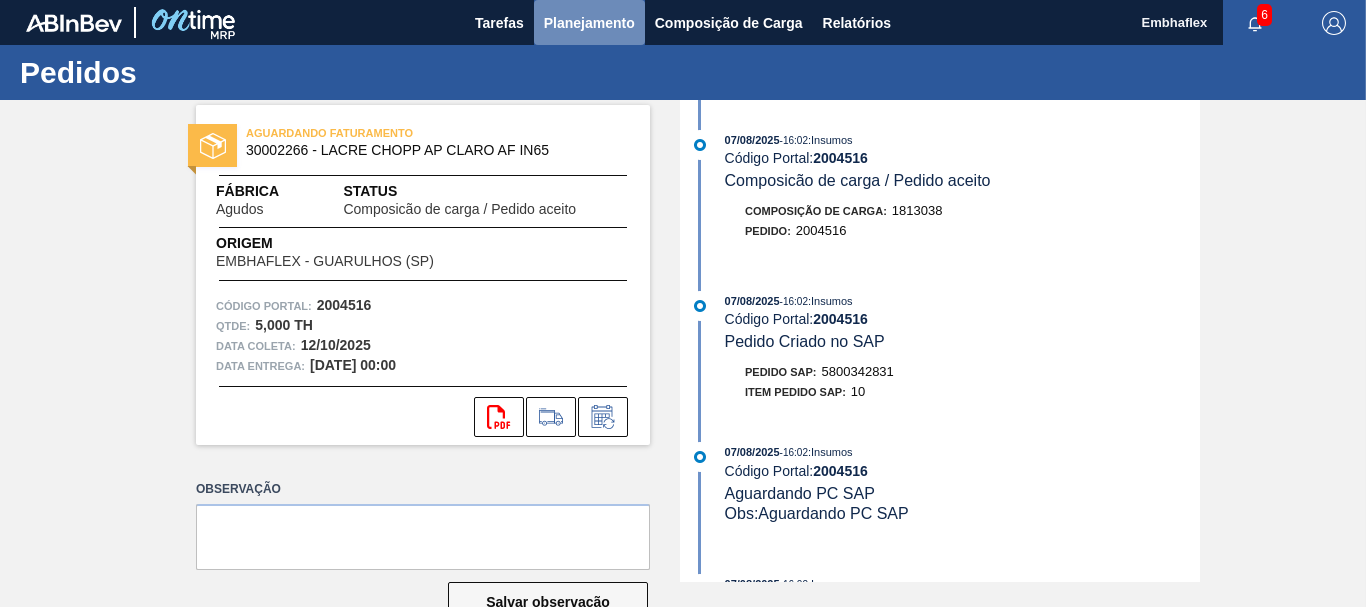 click on "Planejamento" at bounding box center (589, 23) 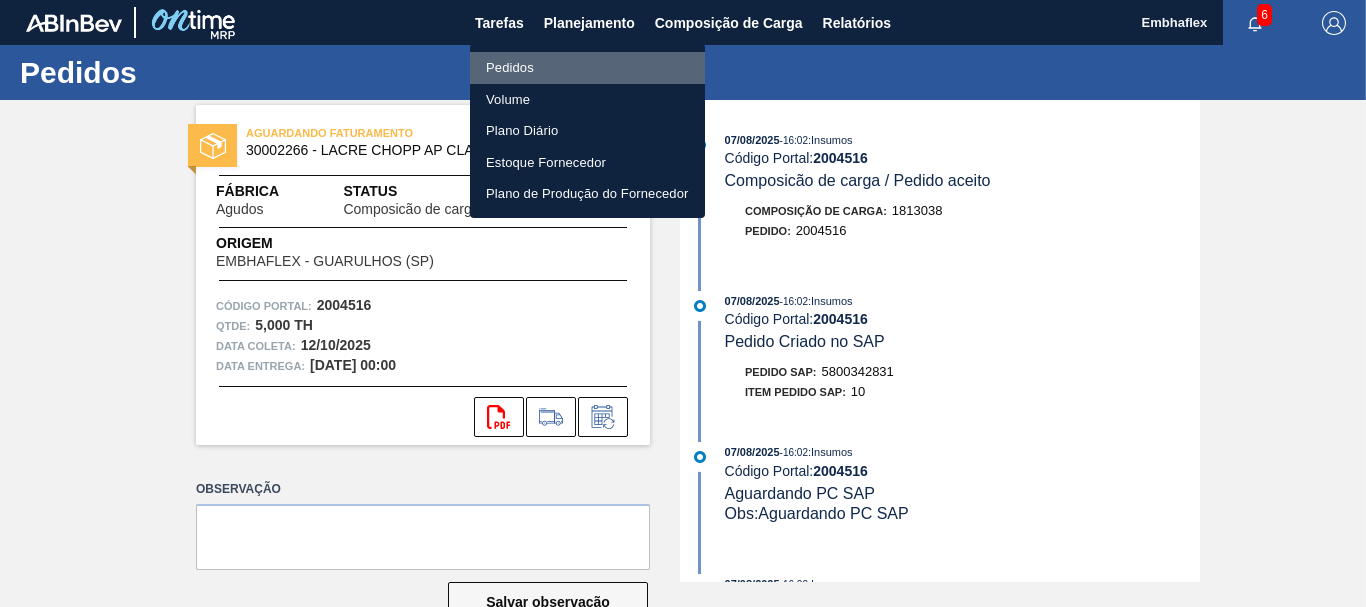 click on "Pedidos" at bounding box center (587, 68) 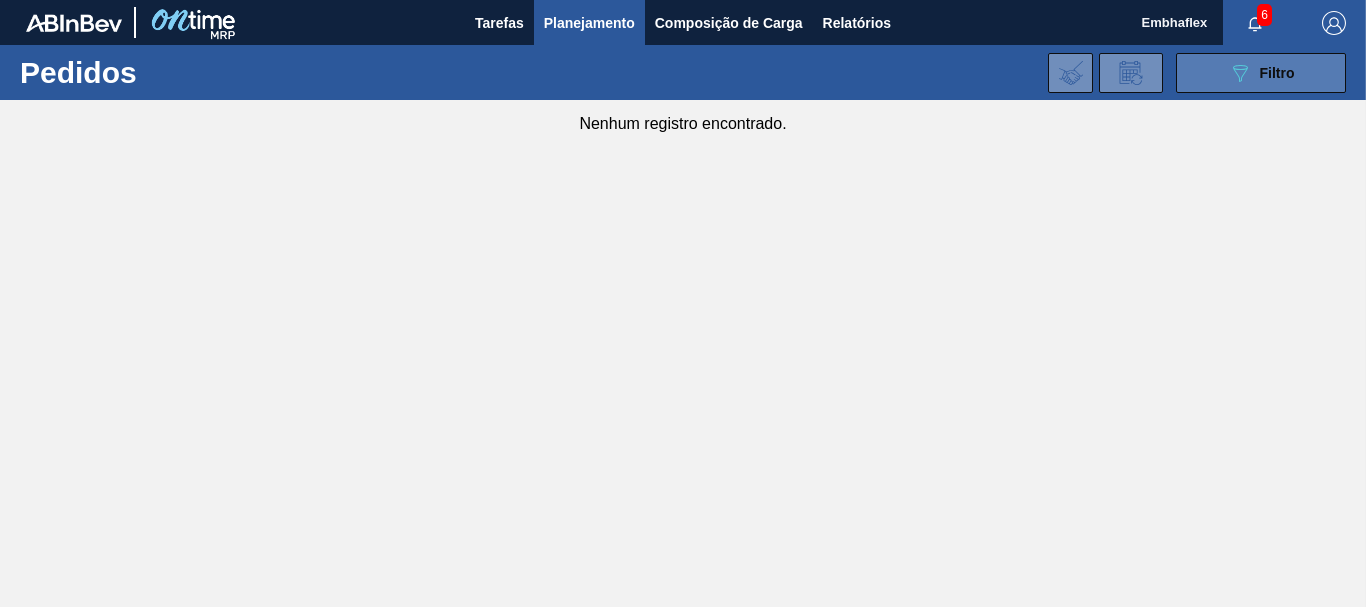 click on "089F7B8B-B2A5-4AFE-B5C0-19BA573D28AC Filtro" at bounding box center (1261, 73) 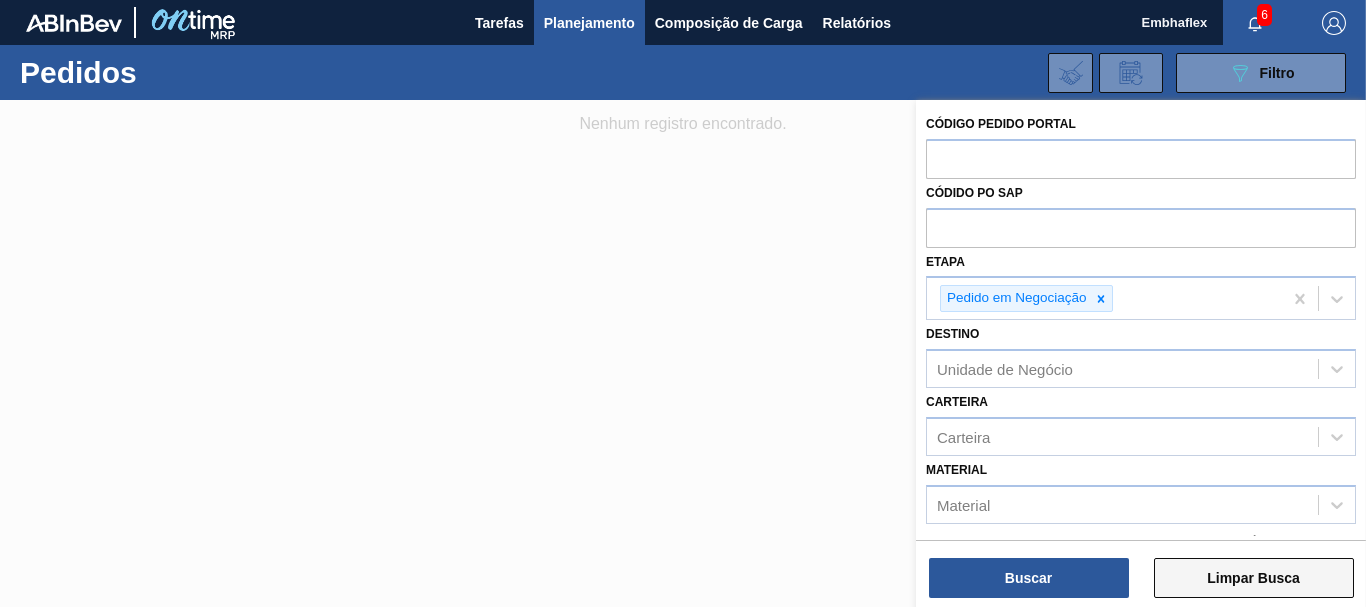 click on "Limpar Busca" at bounding box center [1254, 578] 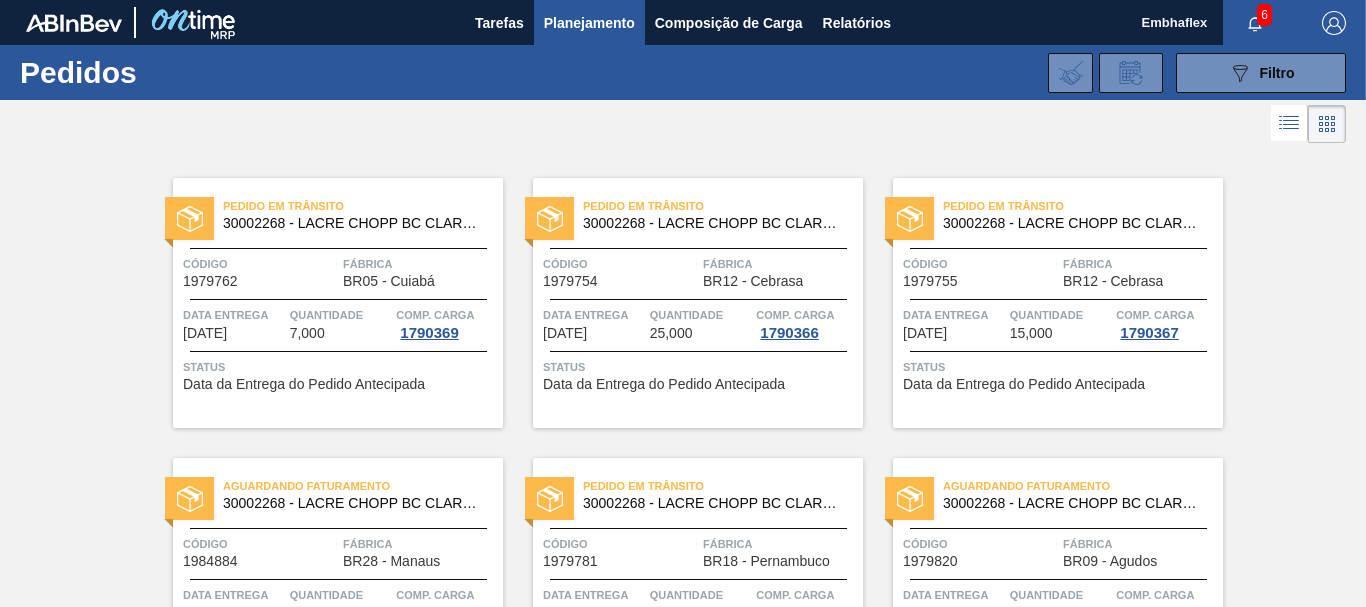 click on "Pedido em Trânsito 30002268 - LACRE CHOPP BC CLARO AF IN65 Código 1979762 Fábrica BR05 - Cuiabá Data entrega 03/08/2025 Quantidade 7,000 Comp. Carga 1790369 Status Data da Entrega do Pedido Antecipada Pedido em Trânsito 30002268 - LACRE CHOPP BC CLARO AF IN65 Código 1979754 Fábrica BR12 - Cebrasa Data entrega 03/08/2025 Quantidade 25,000 Comp. Carga 1790366 Status Data da Entrega do Pedido Antecipada Pedido em Trânsito 30002268 - LACRE CHOPP BC CLARO AF IN65 Código 1979755 Fábrica BR12 - Cebrasa Data entrega 03/08/2025 Quantidade 15,000 Comp. Carga 1790367 Status Data da Entrega do Pedido Antecipada Aguardando Faturamento 30002268 - LACRE CHOPP BC CLARO AF IN65 Código 1984884 Fábrica BR28 - Manaus Data entrega 07/08/2025 Quantidade 5,000 Comp. Carga 1799982 Status Renegociação Emergencial de Pedido Aceita Pedido em Trânsito 30002268 - LACRE CHOPP BC CLARO AF IN65 Código 1979781 Fábrica BR18 - Pernambuco Data entrega 13/08/2025 Quantidade 10,000 Comp. Carga 1790373 Status Código 1979820 8,000" at bounding box center [683, 2388] 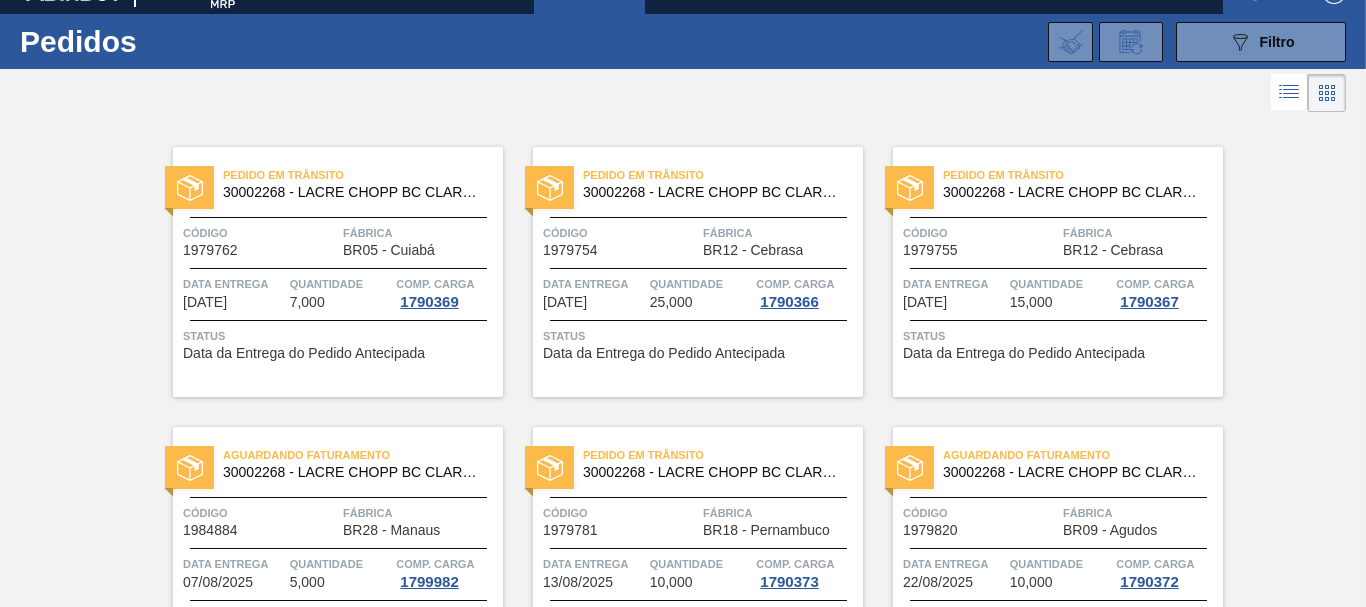 scroll, scrollTop: 0, scrollLeft: 0, axis: both 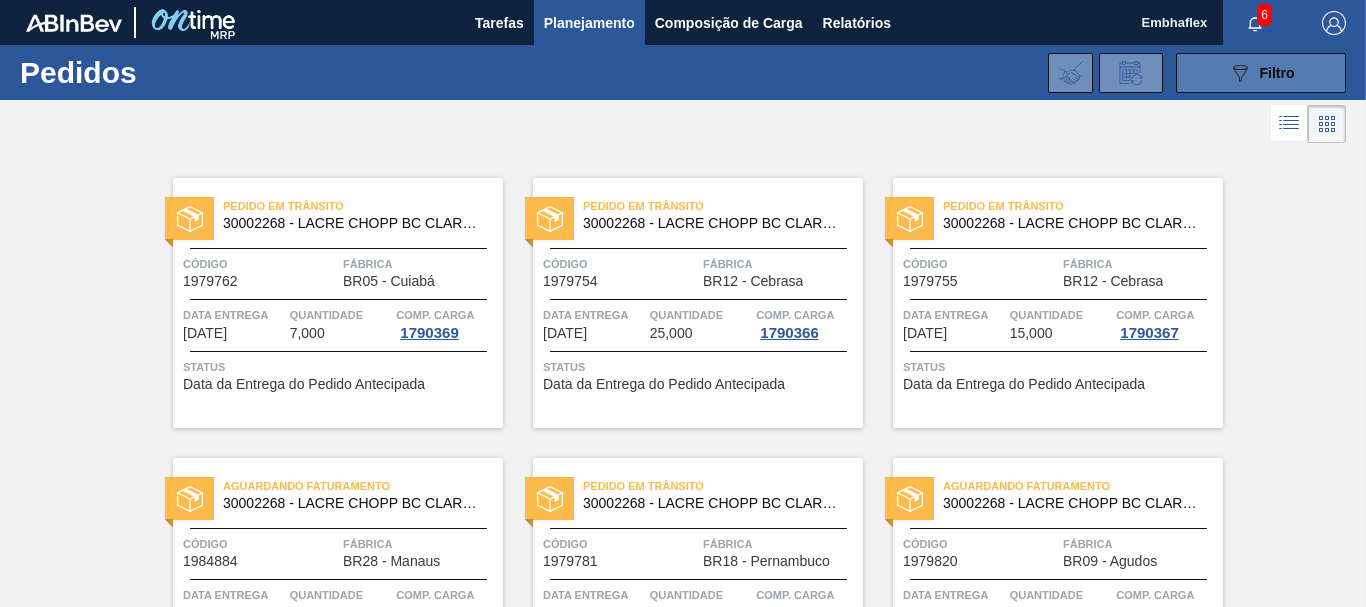 click on "Filtro" at bounding box center [1277, 73] 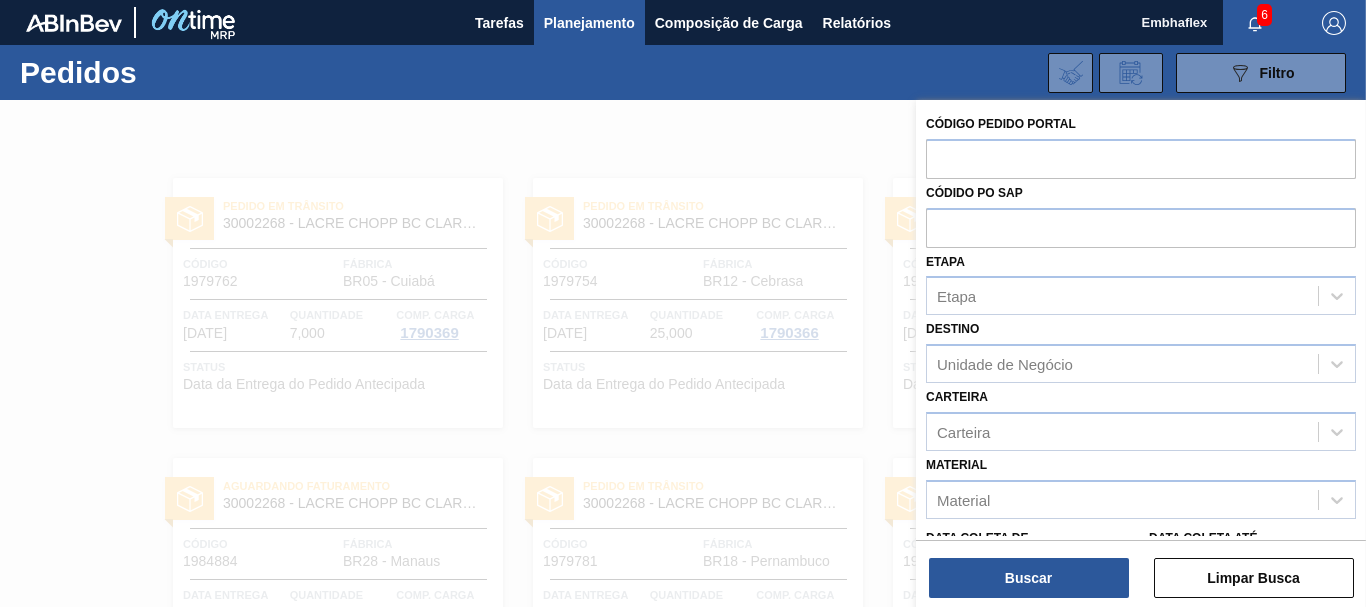 click at bounding box center [683, 403] 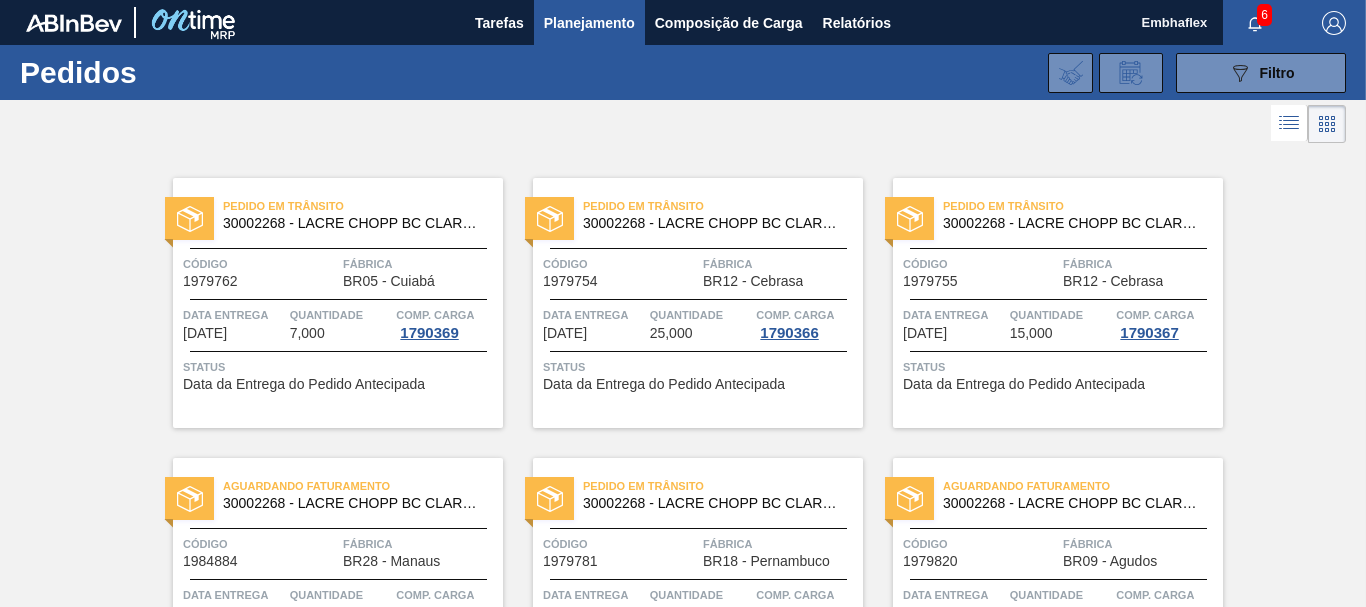 click on "Pedido em Trânsito 30002268 - LACRE CHOPP BC CLARO AF IN65 Código 1979762 Fábrica BR05 - Cuiabá Data entrega 03/08/2025 Quantidade 7,000 Comp. Carga 1790369 Status Data da Entrega do Pedido Antecipada Pedido em Trânsito 30002268 - LACRE CHOPP BC CLARO AF IN65 Código 1979754 Fábrica BR12 - Cebrasa Data entrega 03/08/2025 Quantidade 25,000 Comp. Carga 1790366 Status Data da Entrega do Pedido Antecipada Pedido em Trânsito 30002268 - LACRE CHOPP BC CLARO AF IN65 Código 1979755 Fábrica BR12 - Cebrasa Data entrega 03/08/2025 Quantidade 15,000 Comp. Carga 1790367 Status Data da Entrega do Pedido Antecipada Aguardando Faturamento 30002268 - LACRE CHOPP BC CLARO AF IN65 Código 1984884 Fábrica BR28 - Manaus Data entrega 07/08/2025 Quantidade 5,000 Comp. Carga 1799982 Status Renegociação Emergencial de Pedido Aceita Pedido em Trânsito 30002268 - LACRE CHOPP BC CLARO AF IN65 Código 1979781 Fábrica BR18 - Pernambuco Data entrega 13/08/2025 Quantidade 10,000 Comp. Carga 1790373 Status Código 1979820 8,000" at bounding box center [683, 2388] 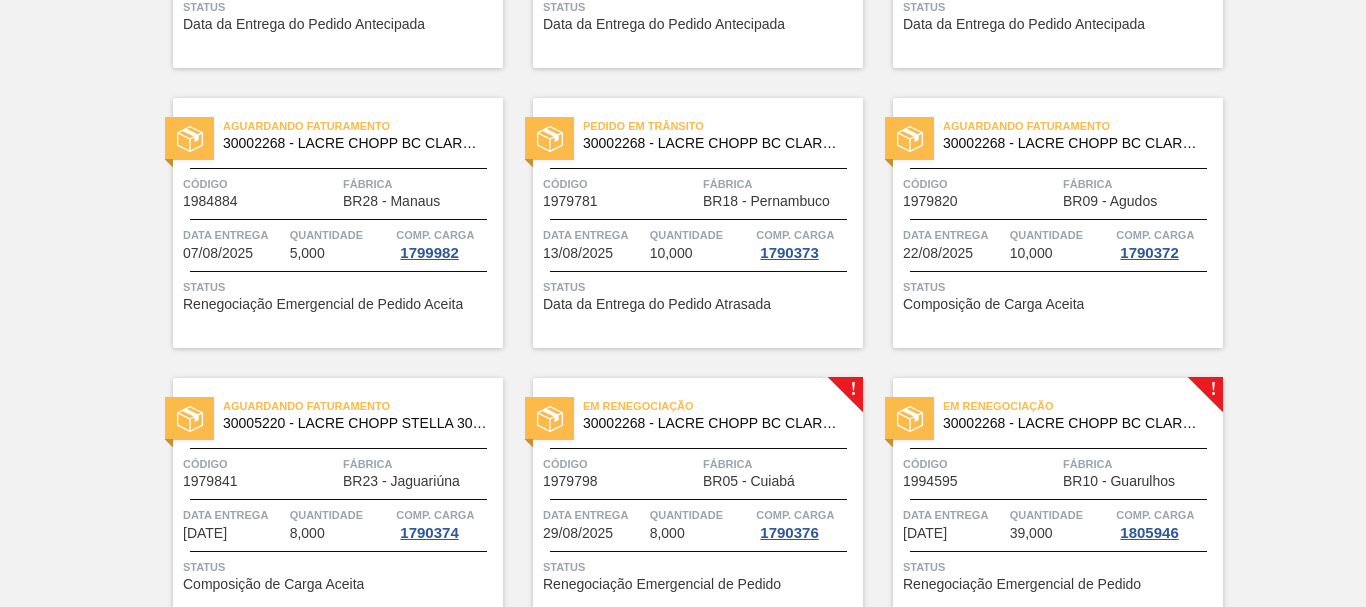 scroll, scrollTop: 400, scrollLeft: 0, axis: vertical 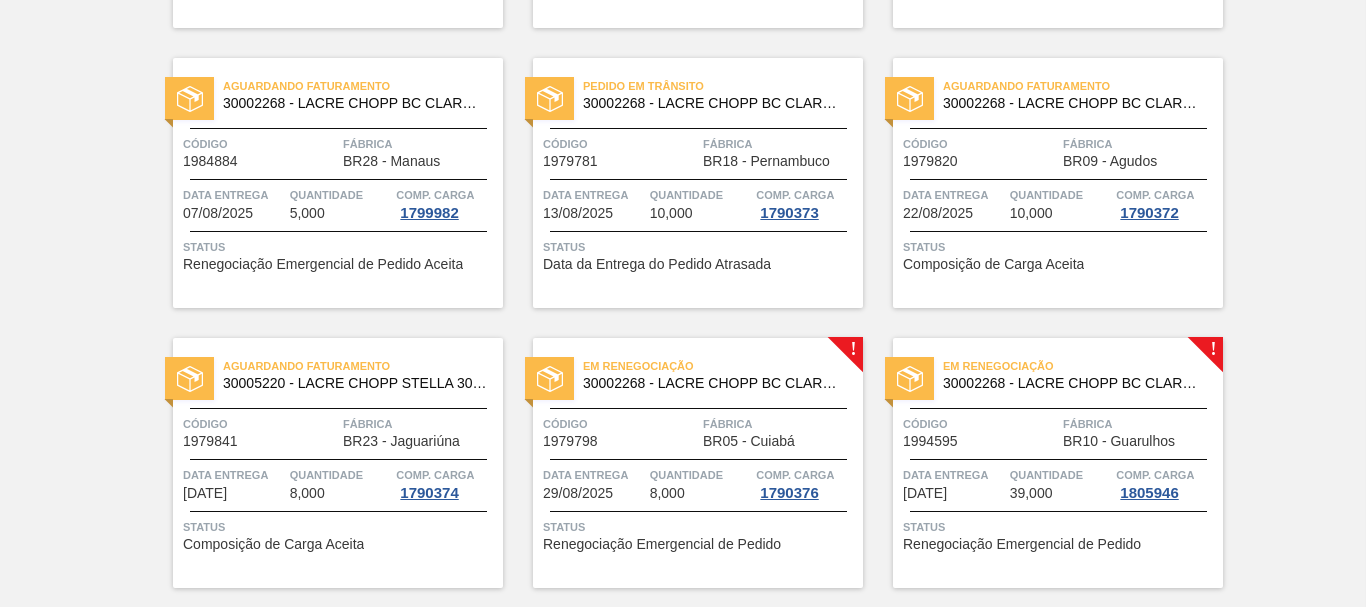 click on "Status" at bounding box center [700, 247] 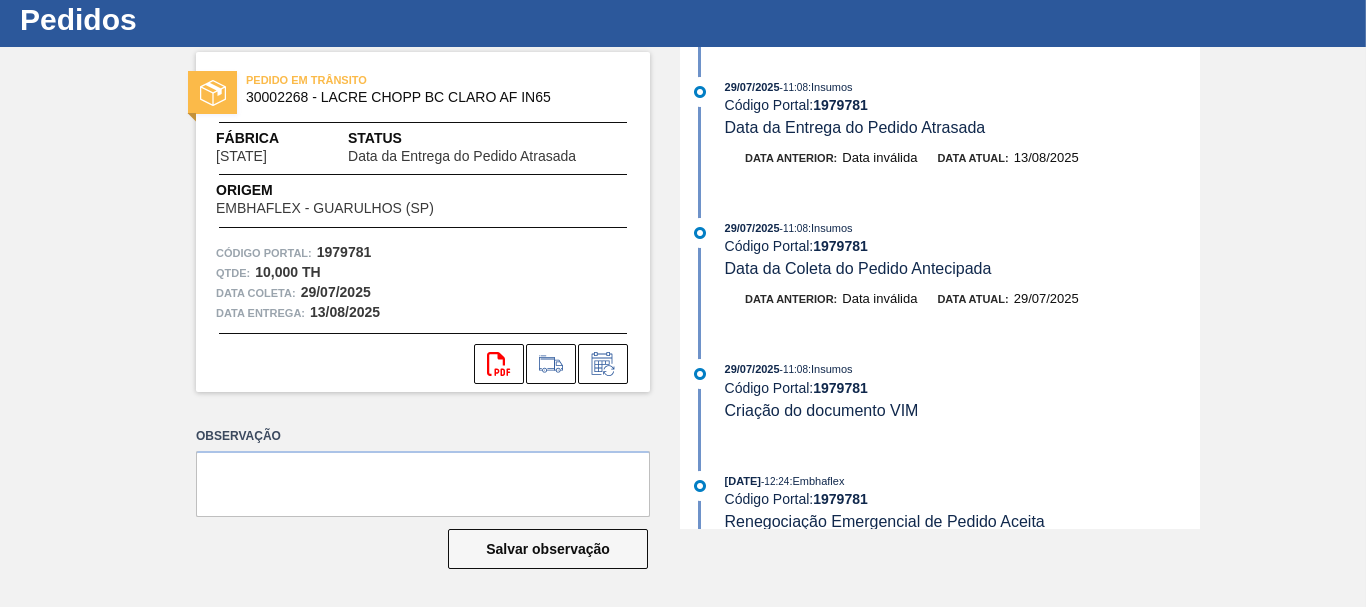 scroll, scrollTop: 13, scrollLeft: 0, axis: vertical 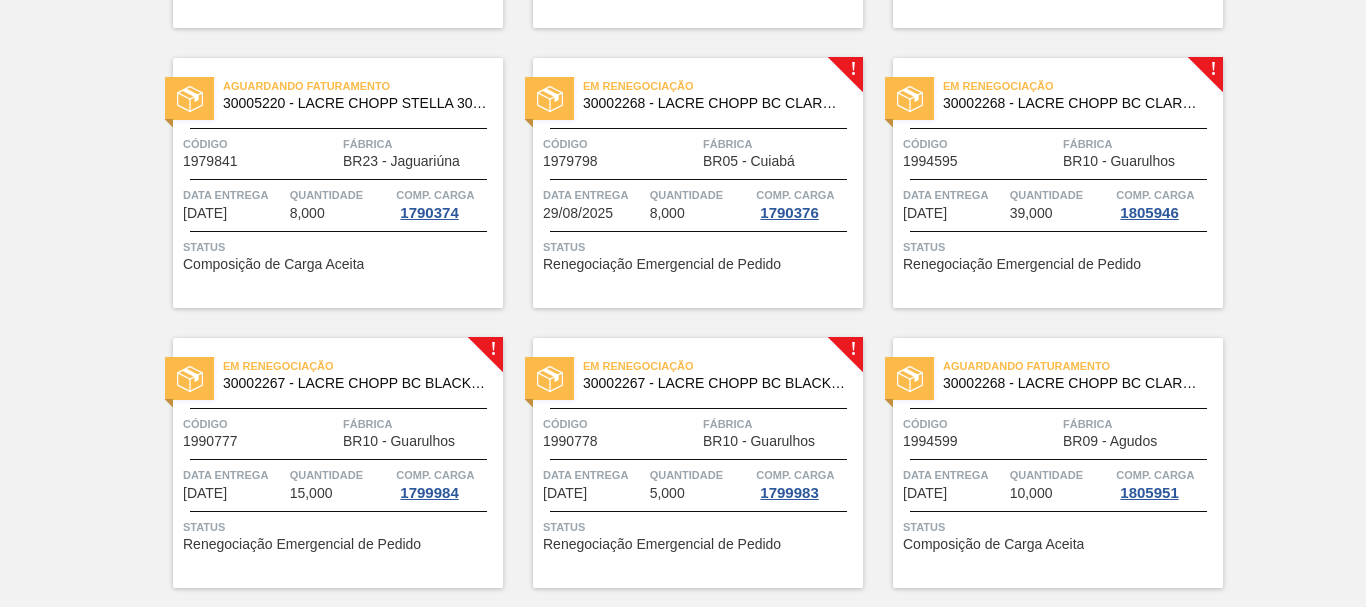 click on "Em renegociação 30002268 - LACRE CHOPP BC CLARO AF IN65 Código 1979798 Fábrica BR05 - Cuiabá Data entrega 29/08/2025 Quantidade 8,000 Comp. Carga 1790376 Status Renegociação Emergencial de Pedido" at bounding box center (698, 183) 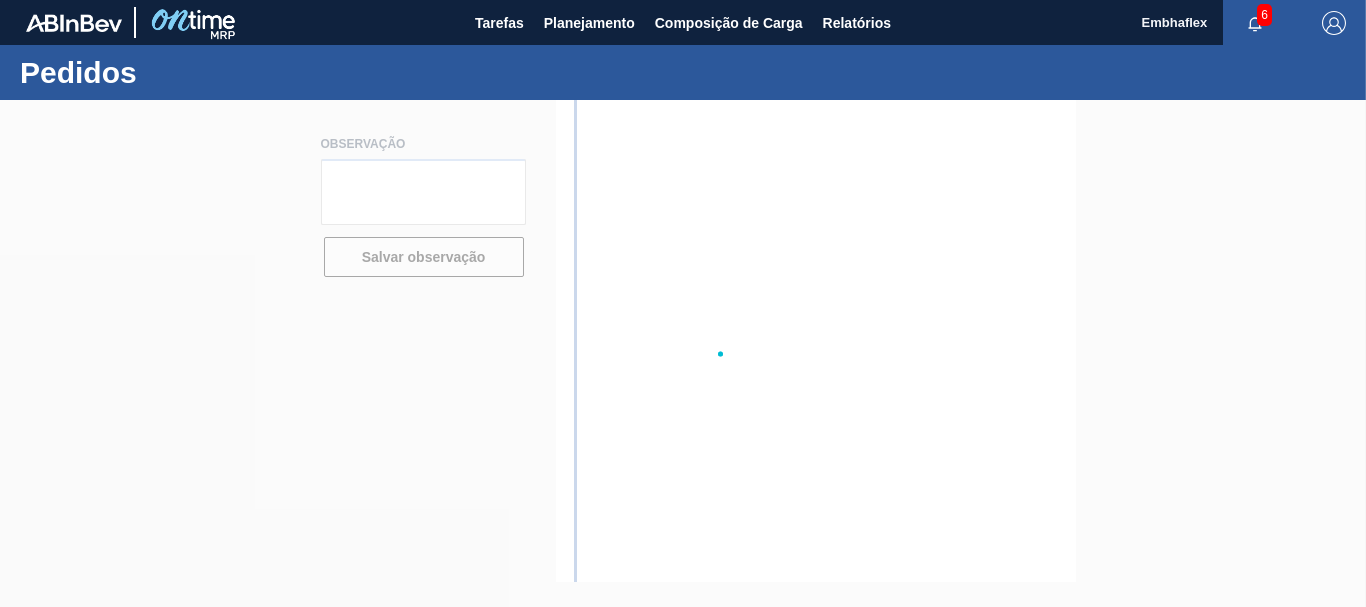 scroll, scrollTop: 0, scrollLeft: 0, axis: both 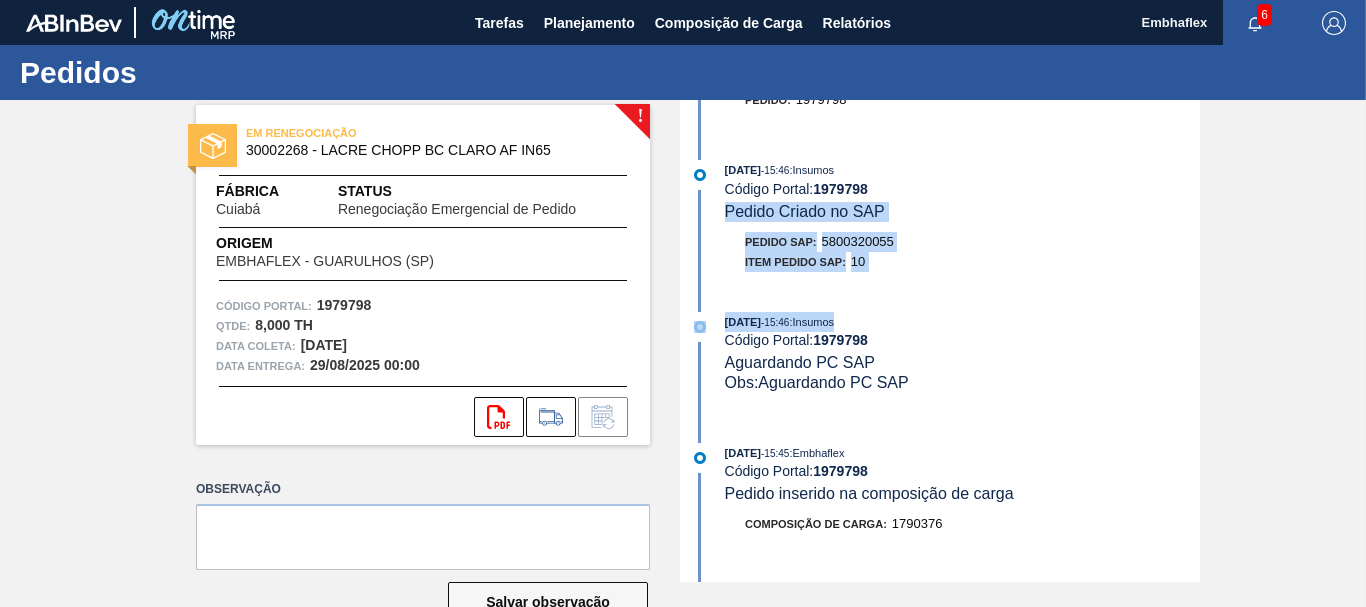drag, startPoint x: 1199, startPoint y: 305, endPoint x: 1183, endPoint y: 210, distance: 96.337944 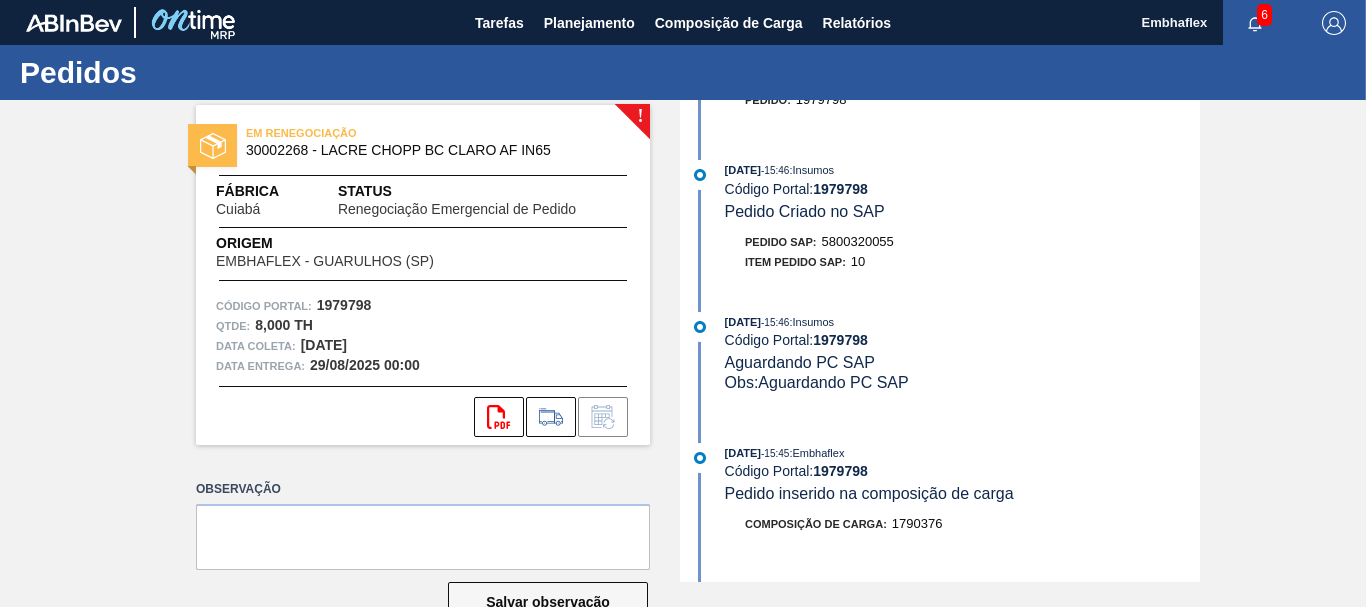 click on "07/08/2025  -  12:15 :  CEZAR LEAO PEREIRA DE CASTRO Código Portal:  1979798 Renegociação Emergencial de Pedido Obs:  AJUSTE DATA Data coleta: 12/08/2025 Data entrega: 17/08/2025 Quantidade : 8,000 Recusar Aceitar 01/07/2025  -  15:46 :  Insumos Código Portal:  1979798 Composicão de carga / Pedido aceito Composição de Carga : 1790376 Pedido : 1979798 01/07/2025  -  15:46 :  Insumos Código Portal:  1979798 Pedido Criado no SAP Pedido SAP:  5800320055 Item pedido SAP: 10 01/07/2025  -  15:46 :  Insumos Código Portal:  1979798 Aguardando PC SAP Obs:  Aguardando PC SAP 01/07/2025  -  15:45 :  Embhaflex Código Portal:  1979798 Pedido inserido na composição de carga Composição de Carga : 1790376 01/07/2025  -  15:45 :  Embhaflex Código Portal:  1979798 Pedido Aceito Coleta: 24/08/2025 Entrega: 29/08/2025 Qtde: 8,000 Fornecedor: EMBHAFLEX - GUARULHOS (SP) Destino: BR05-Cuiabá 30/06/2025  -  18:43 :  CEZAR LEAO PEREIRA DE CASTRO Código Portal:  1979798 Pedido enviado Coleta: 24/08/2025 Entrega: Qtde:" at bounding box center [942, 341] 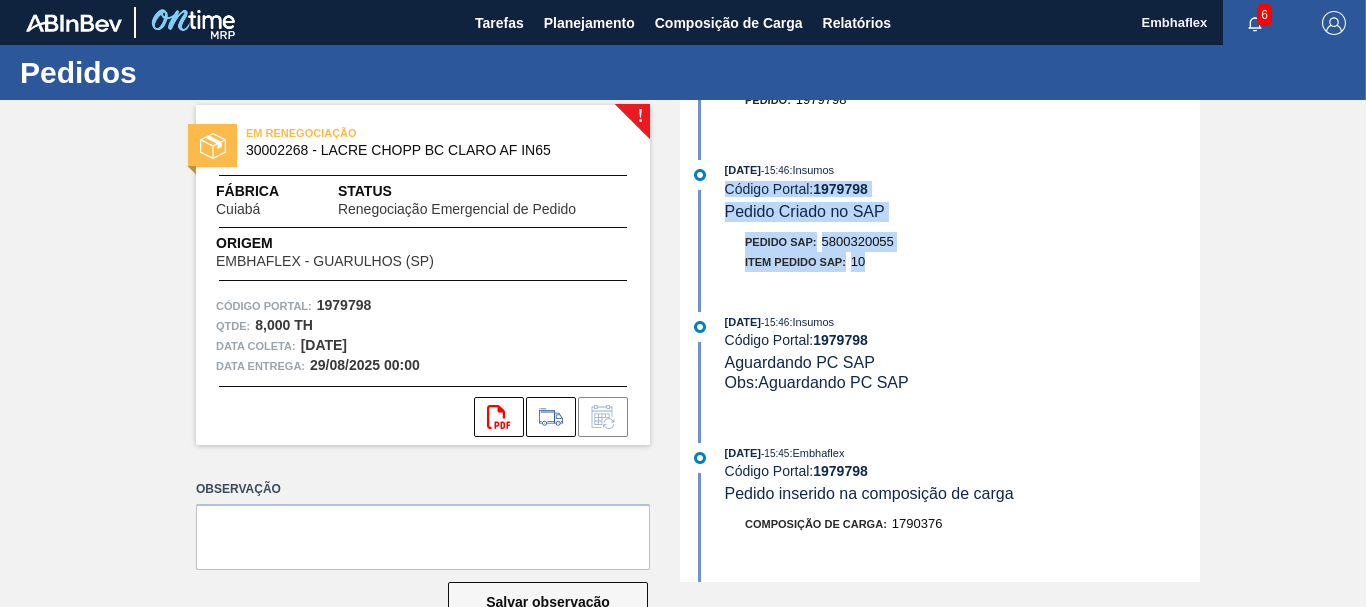 drag, startPoint x: 1195, startPoint y: 256, endPoint x: 1204, endPoint y: 180, distance: 76.53104 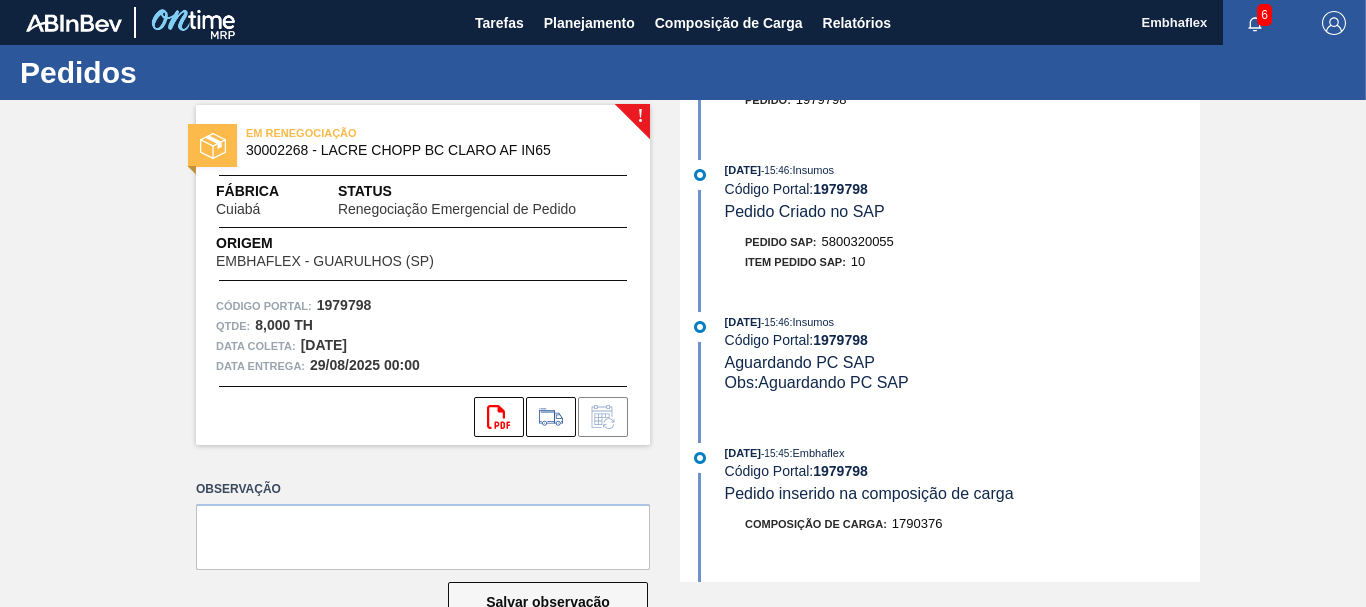 click on "01/07/2025  -  15:46 :  Insumos" at bounding box center [962, 170] 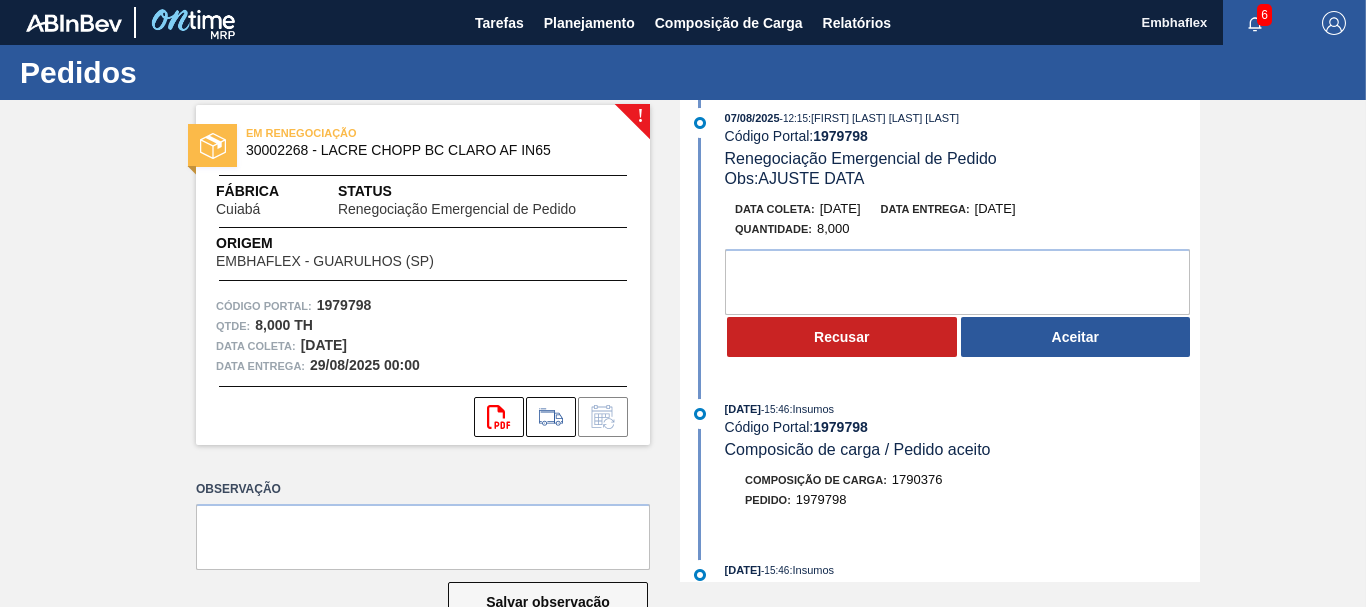 scroll, scrollTop: 0, scrollLeft: 0, axis: both 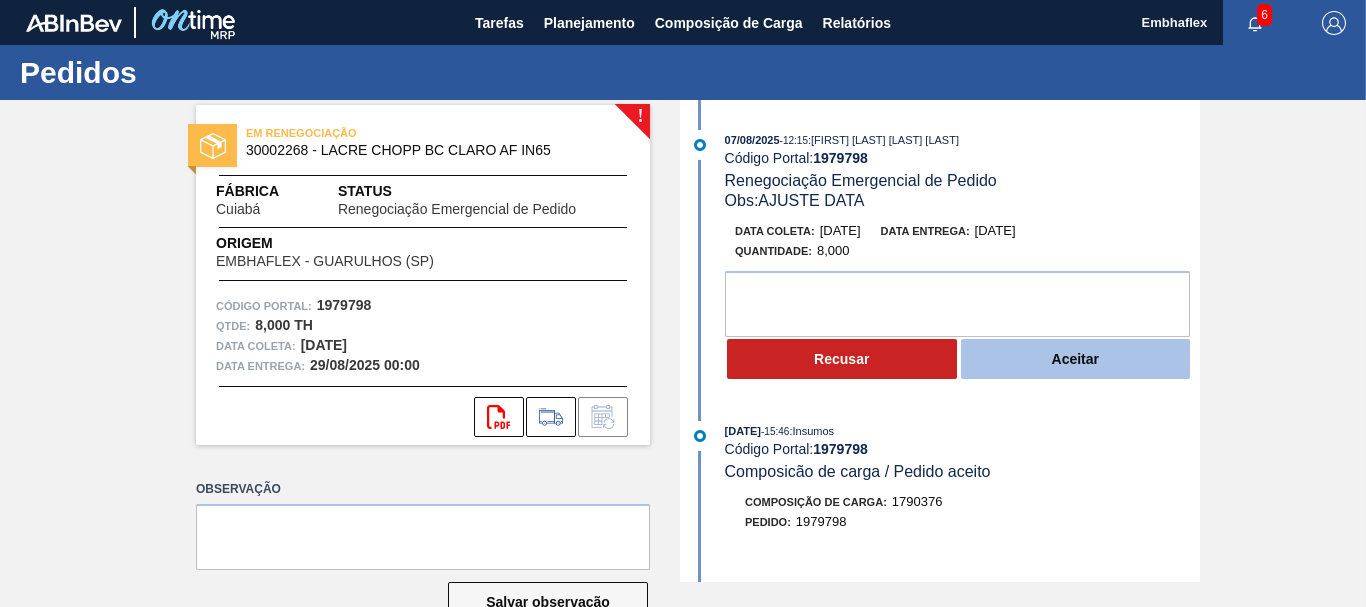 click on "Aceitar" at bounding box center [1076, 359] 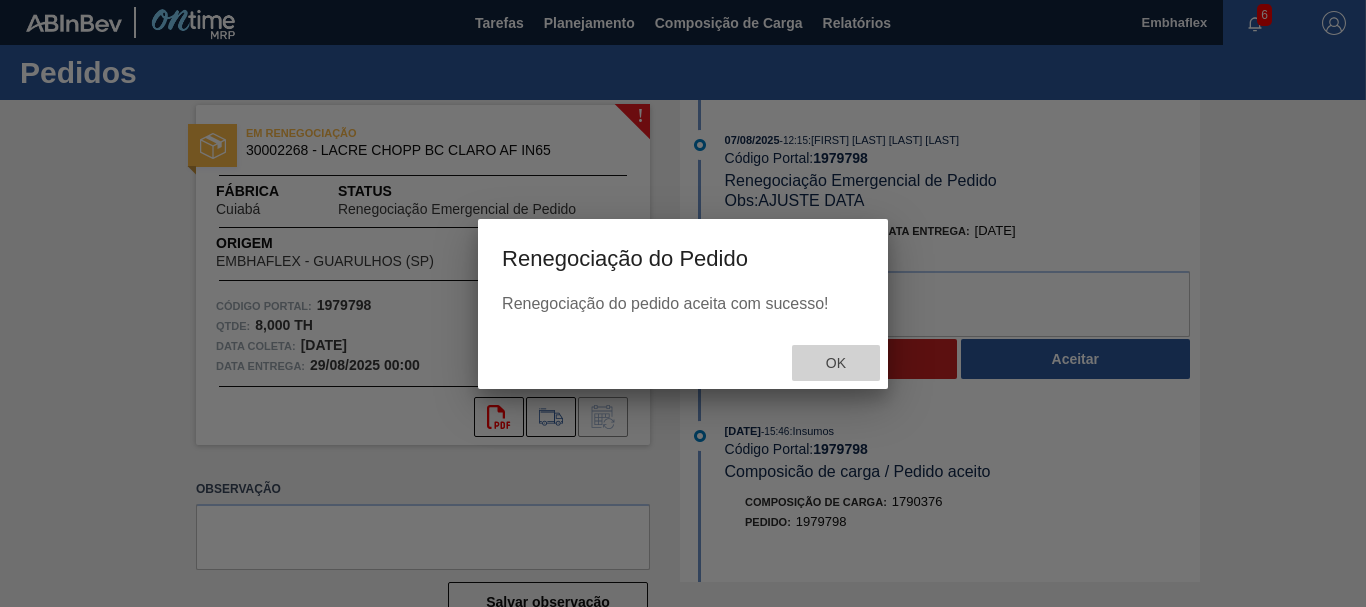 click on "Ok" at bounding box center [836, 363] 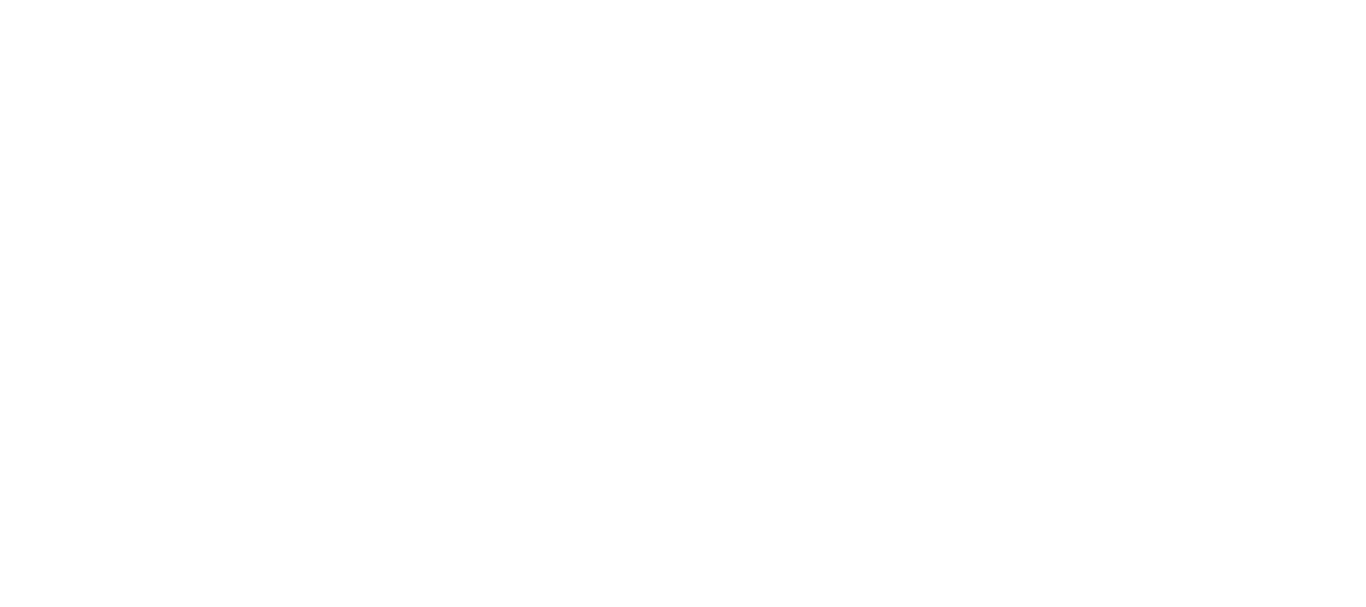 scroll, scrollTop: 0, scrollLeft: 0, axis: both 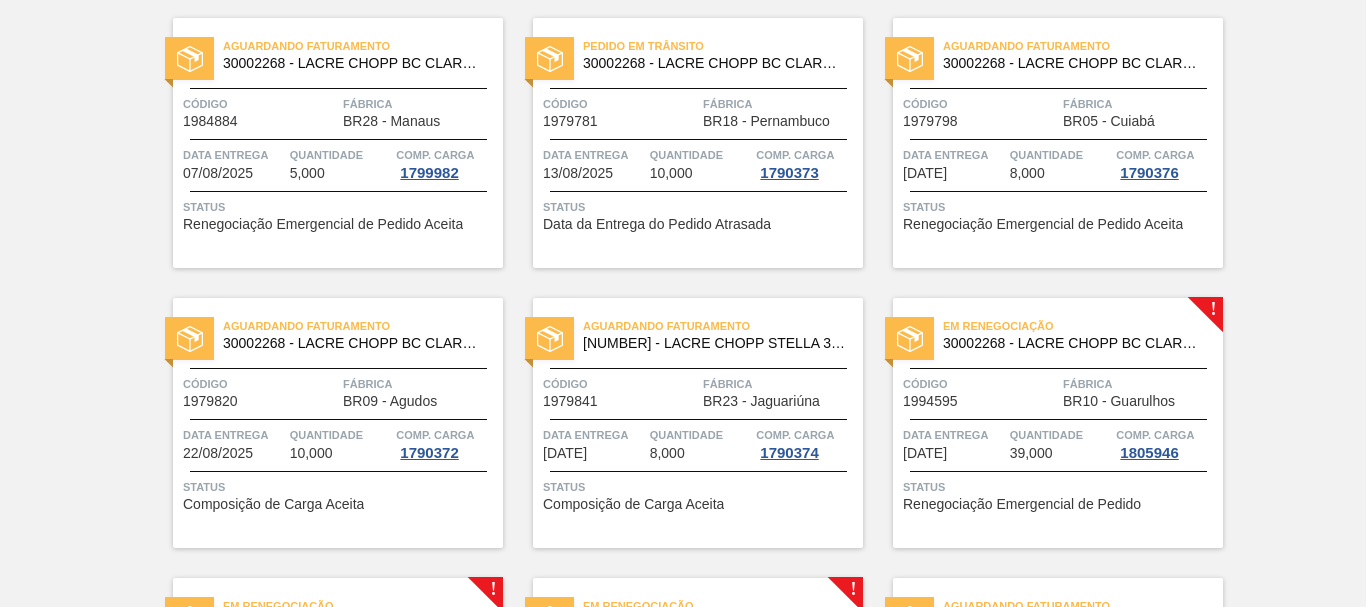 click on "Código" at bounding box center [260, 384] 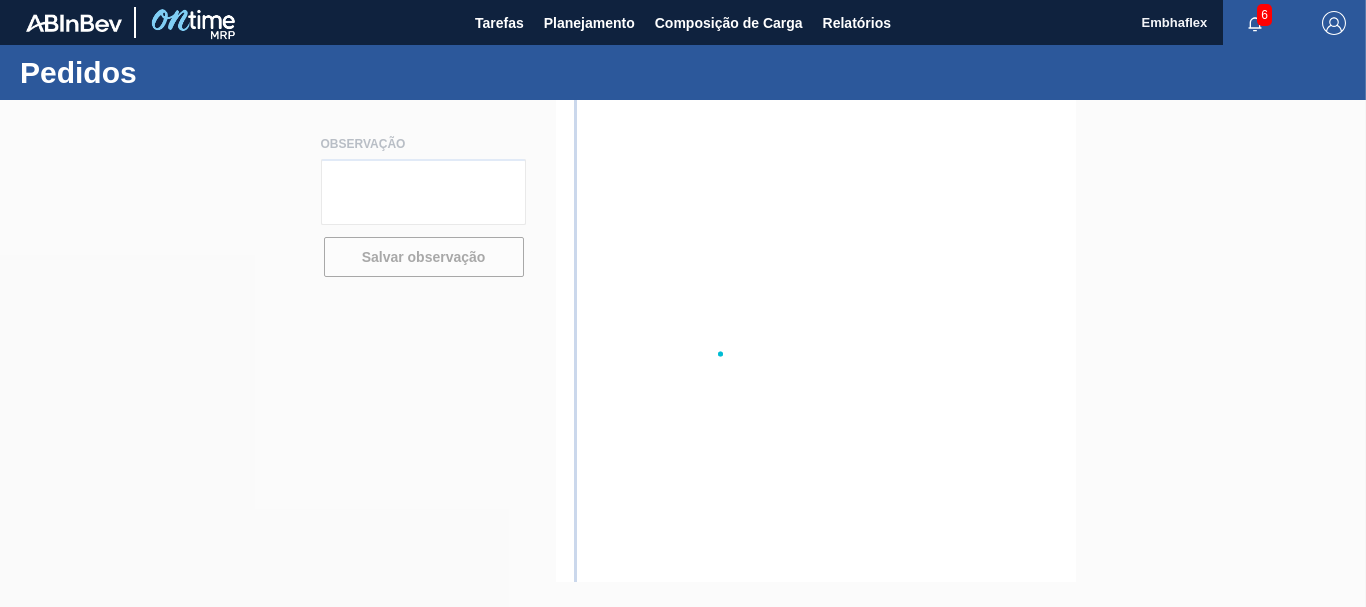 scroll, scrollTop: 0, scrollLeft: 0, axis: both 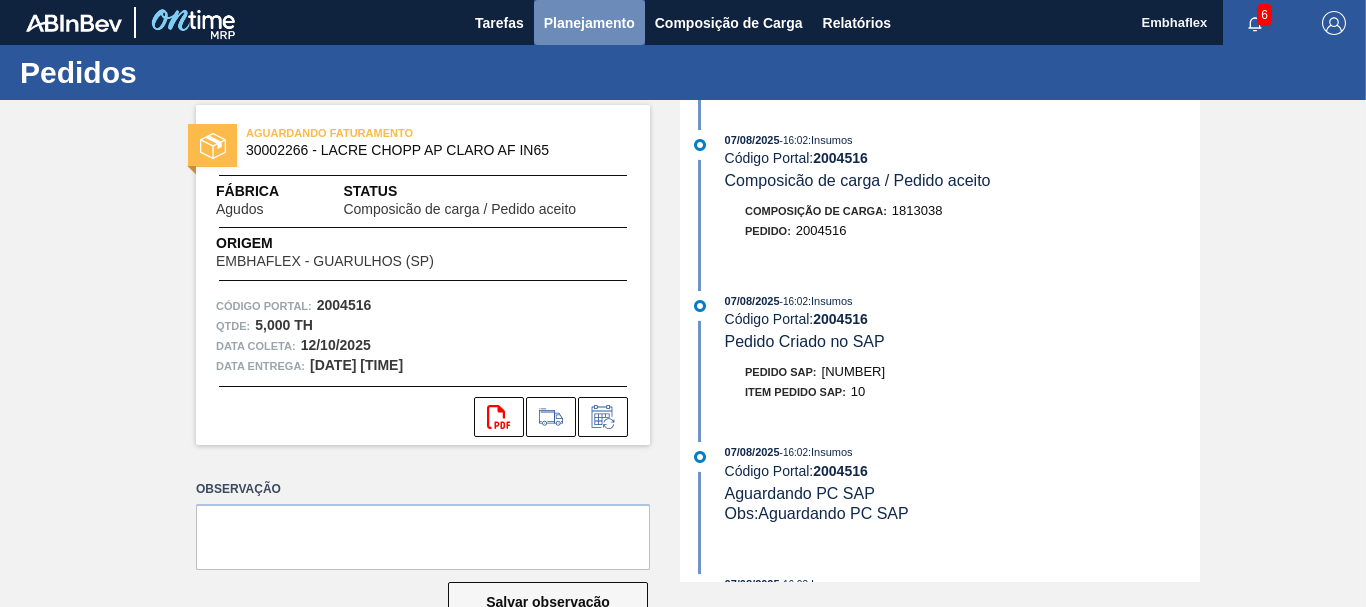 click on "Planejamento" at bounding box center [589, 22] 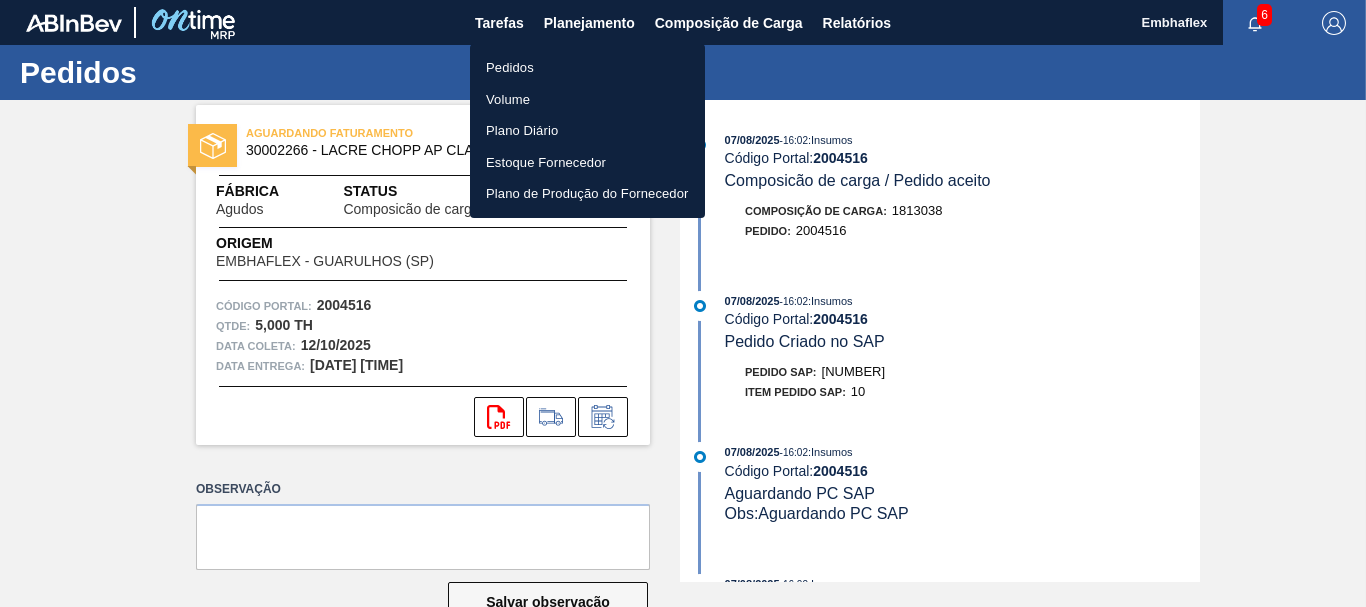 click on "Pedidos" at bounding box center (587, 68) 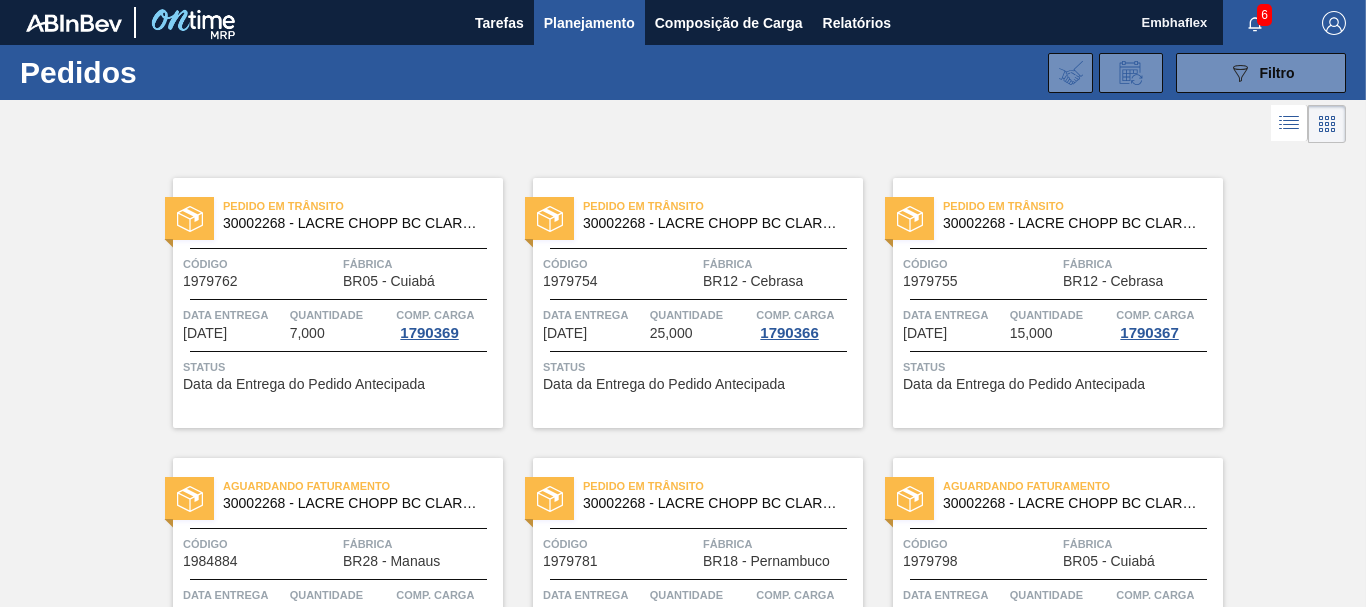 type 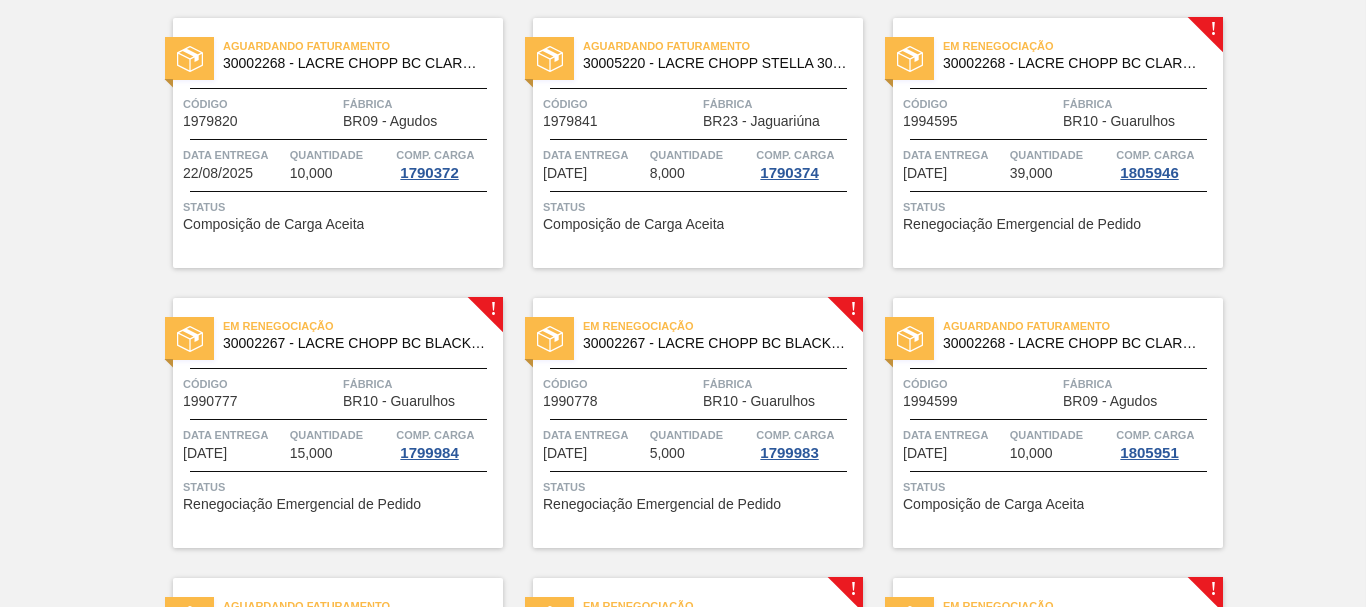 scroll, scrollTop: 760, scrollLeft: 0, axis: vertical 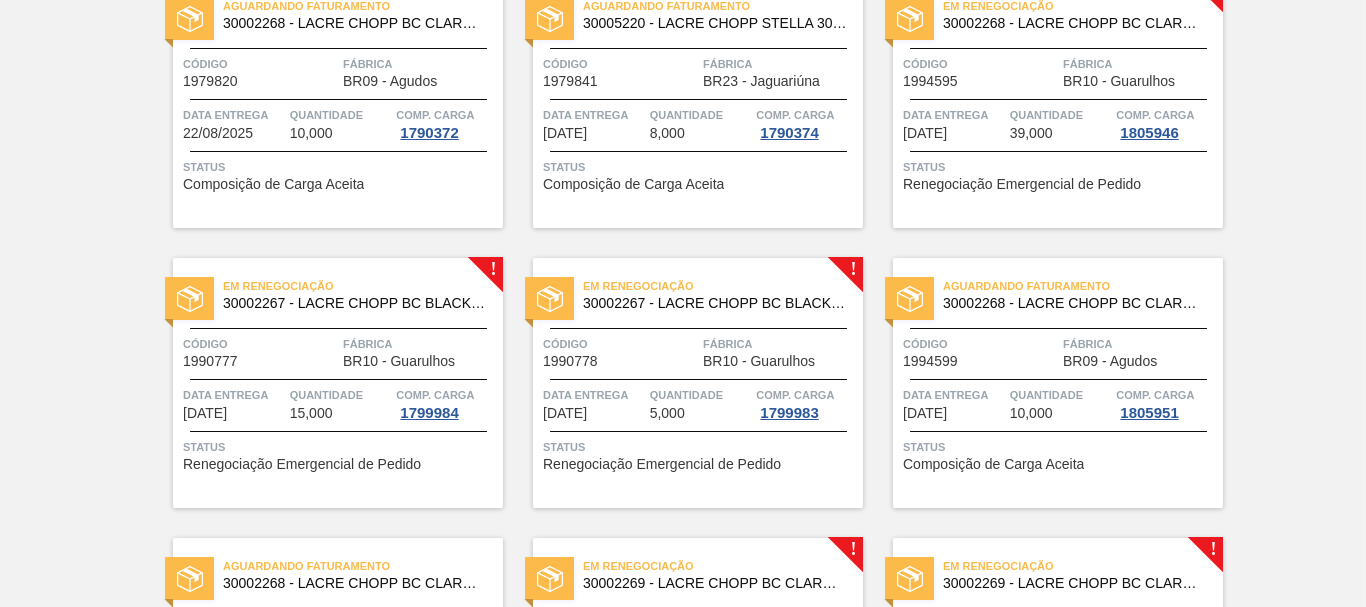 click on "Em renegociação 30002268 - LACRE CHOPP BC CLARO AF IN65 Código 1994595 Fábrica BR10 - Guarulhos Data entrega 04/09/2025 Quantidade 39,000 Comp. Carga 1805946 Status Renegociação Emergencial de Pedido" at bounding box center [1058, 103] 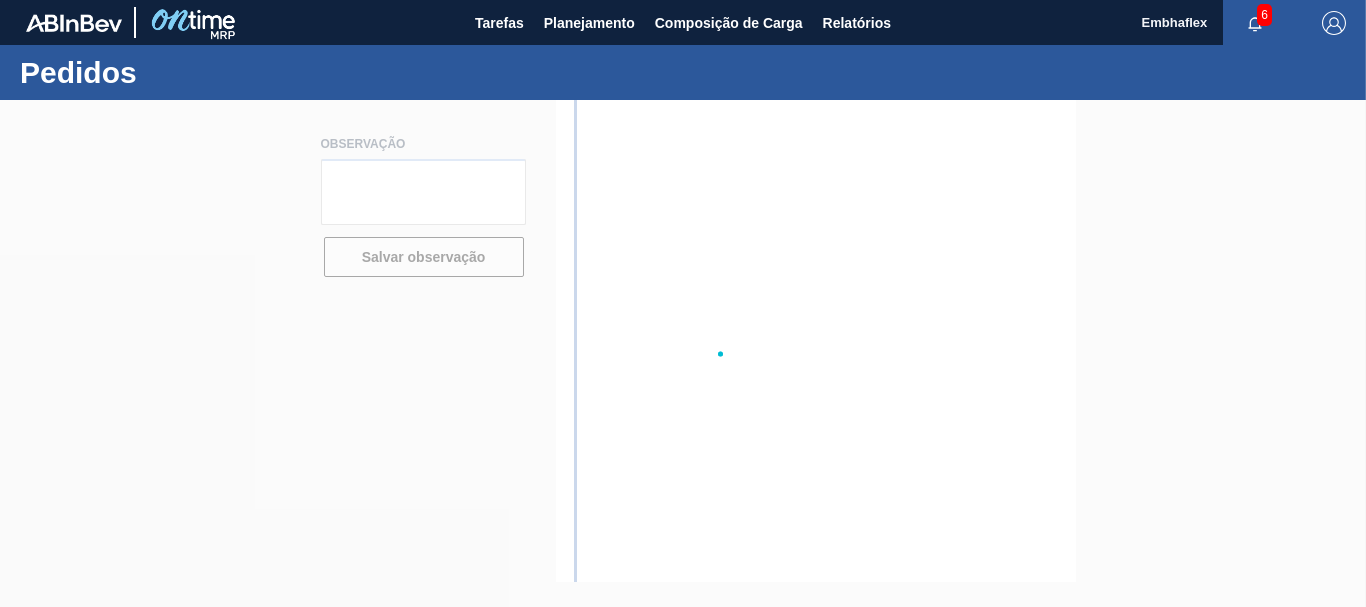 scroll, scrollTop: 0, scrollLeft: 0, axis: both 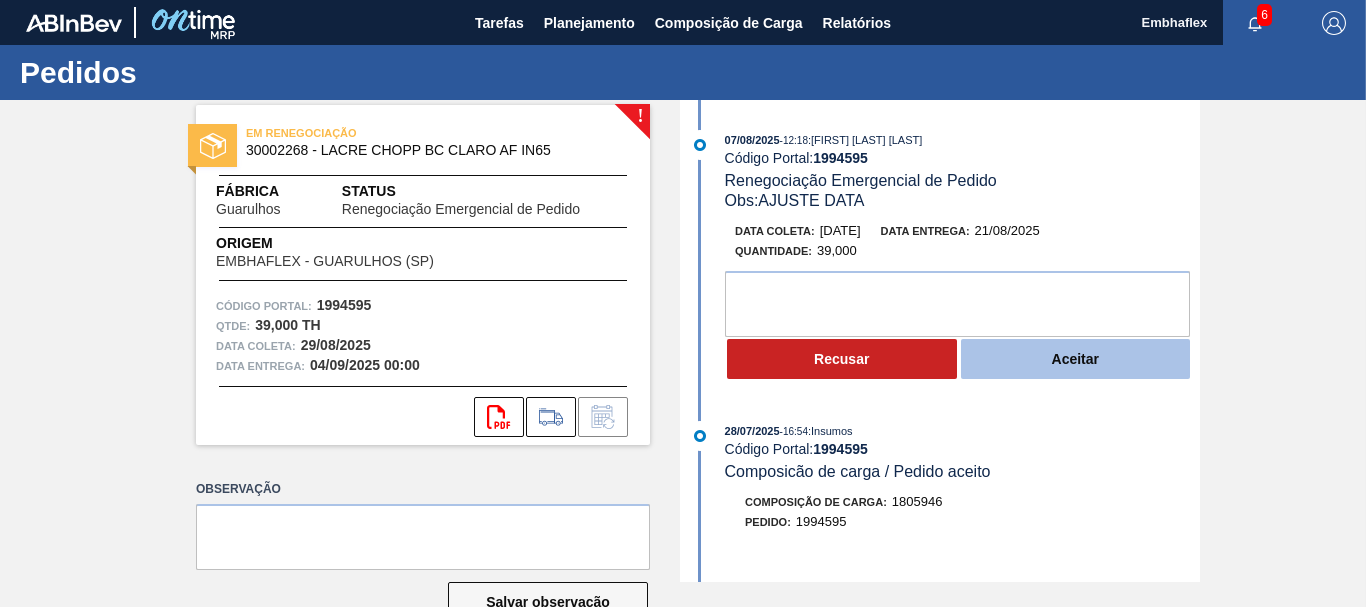 click on "Aceitar" at bounding box center (1076, 359) 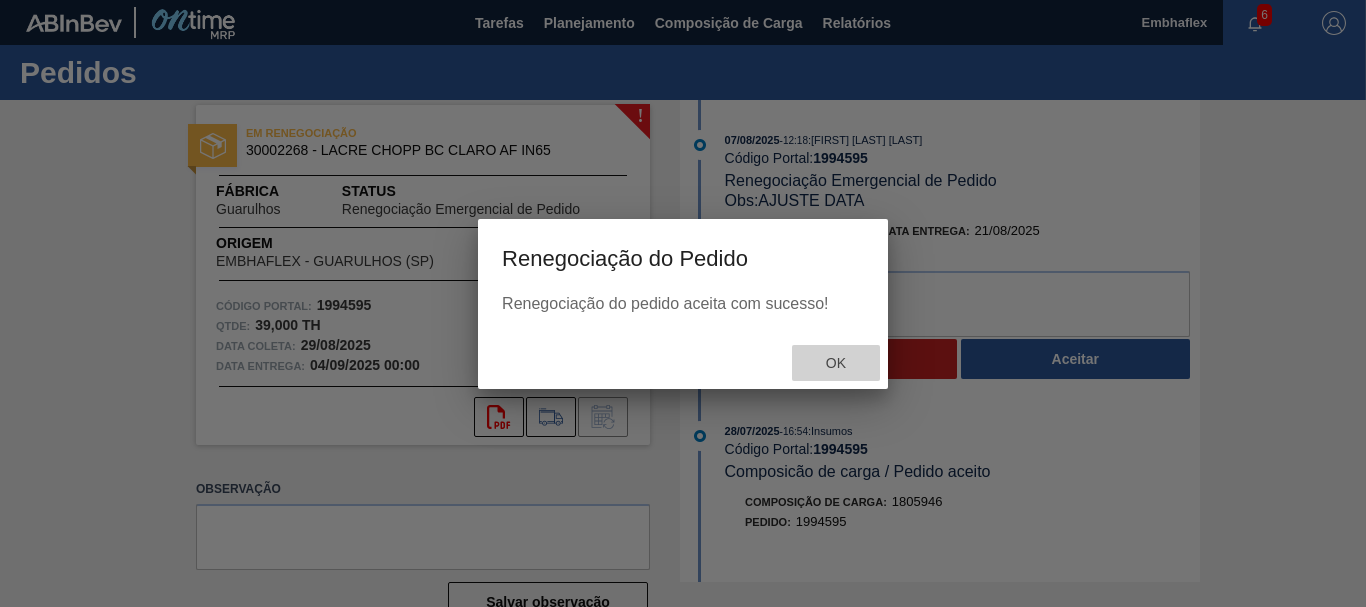 click on "Ok" at bounding box center [836, 363] 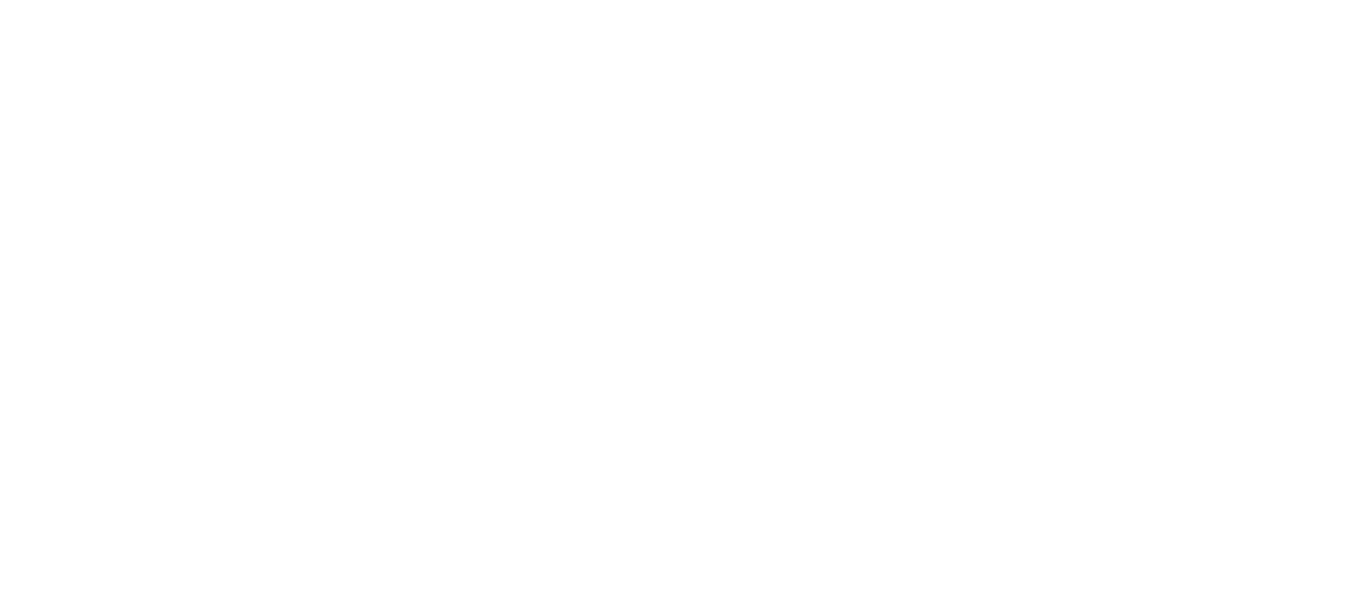 scroll, scrollTop: 0, scrollLeft: 0, axis: both 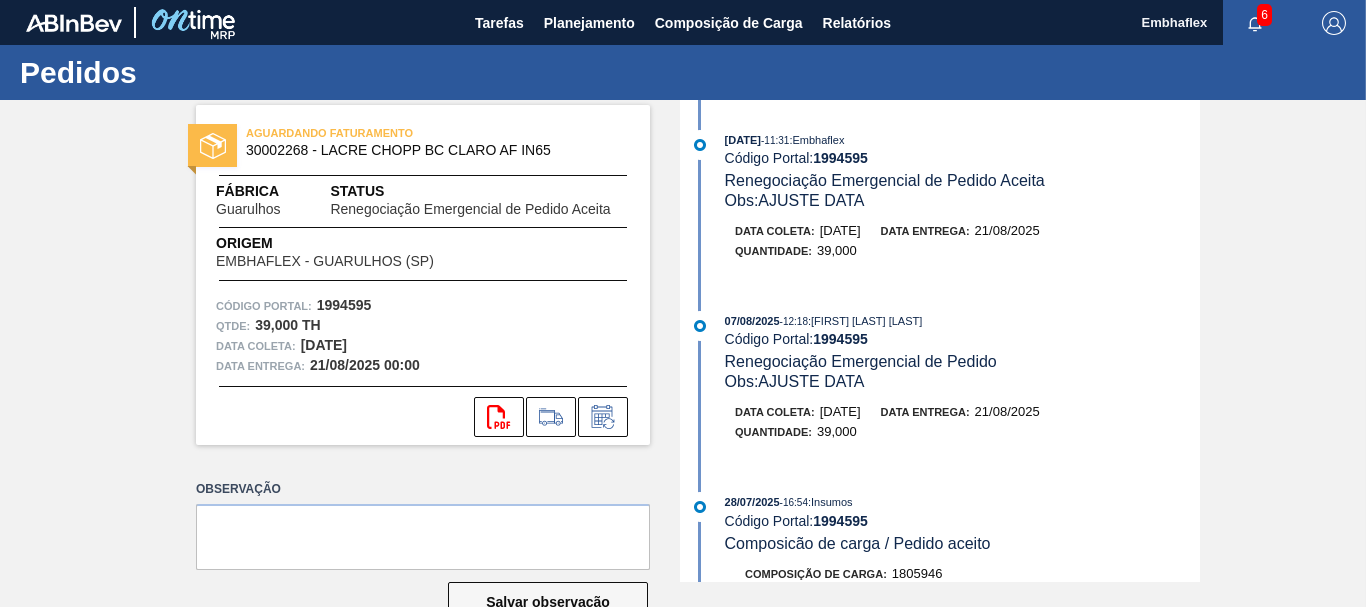 click on "08/08/2025  -  11:31 :  Embhaflex Código Portal:  1994595 Renegociação Emergencial de Pedido Aceita Obs:  AJUSTE DATA Data coleta: 15/08/2025 Data entrega: 21/08/2025 Quantidade : 39,000 07/08/2025  -  12:18 :  CEZAR LEAO PEREIRA DE CASTRO Código Portal:  1994595 Renegociação Emergencial de Pedido Obs:  AJUSTE DATA Data coleta: 15/08/2025 Data entrega: 21/08/2025 Quantidade : 39,000 28/07/2025  -  16:54 :  Insumos Código Portal:  1994595 Composicão de carga / Pedido aceito Composição de Carga : 1805946 Pedido : 1994595 28/07/2025  -  16:54 :  Insumos Código Portal:  1994595 Pedido Criado no SAP Pedido SAP:  5800335402 Item pedido SAP: 10 28/07/2025  -  16:54 :  Insumos Código Portal:  1994595 Aguardando PC SAP Obs:  Aguardando PC SAP 28/07/2025  -  16:54 :  Embhaflex Código Portal:  1994595 Pedido inserido na composição de carga Composição de Carga : 1805946 28/07/2025  -  16:53 :  Embhaflex Código Portal:  1994595 Pedido Aceito Coleta: 29/08/2025 Entrega: 04/09/2025 Qtde: 39,000 Fornecedor:" at bounding box center [942, 341] 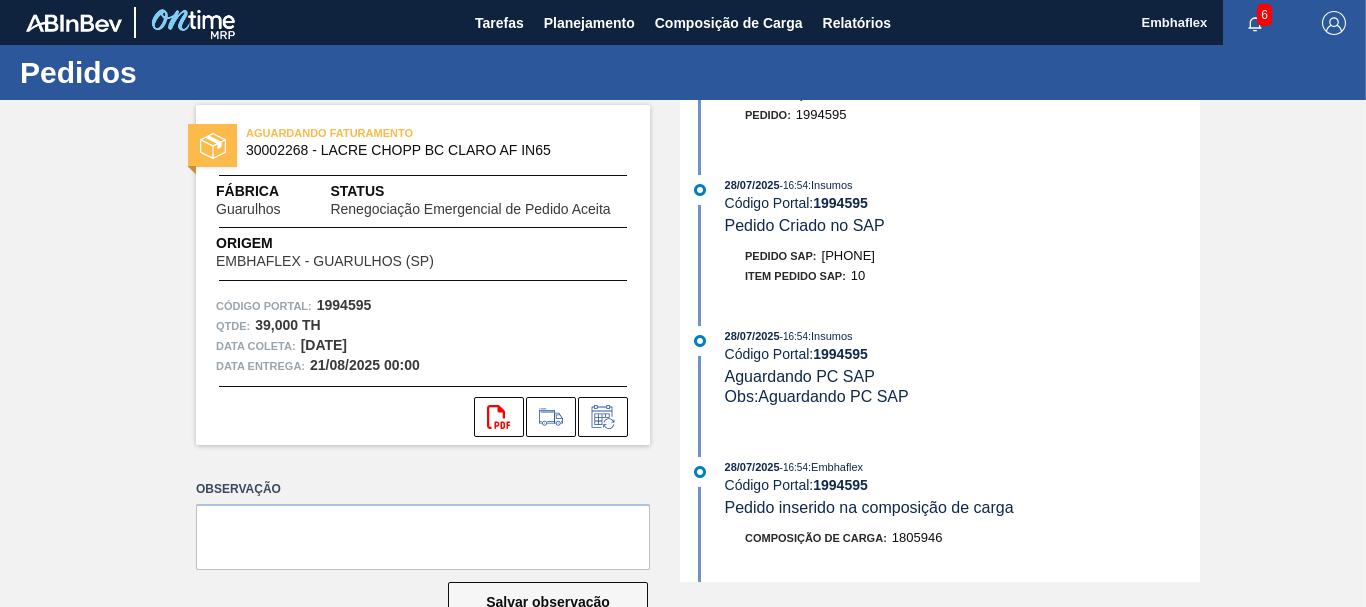 scroll, scrollTop: 480, scrollLeft: 0, axis: vertical 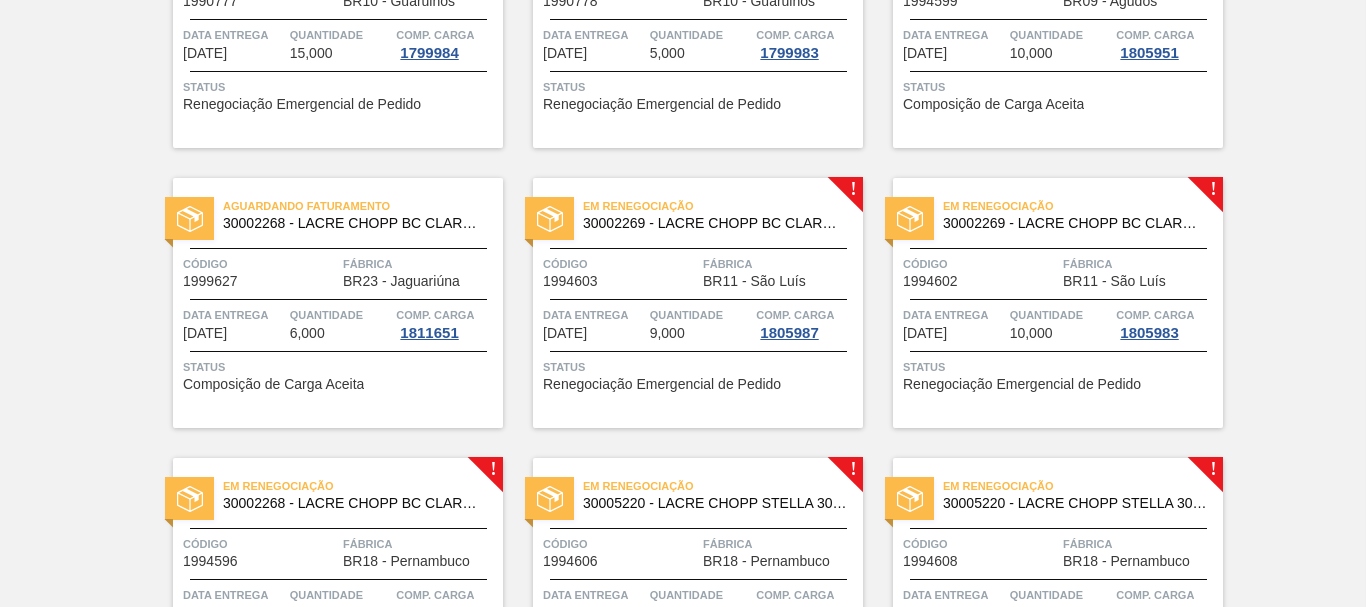 click on "Renegociação Emergencial de Pedido" at bounding box center [662, 384] 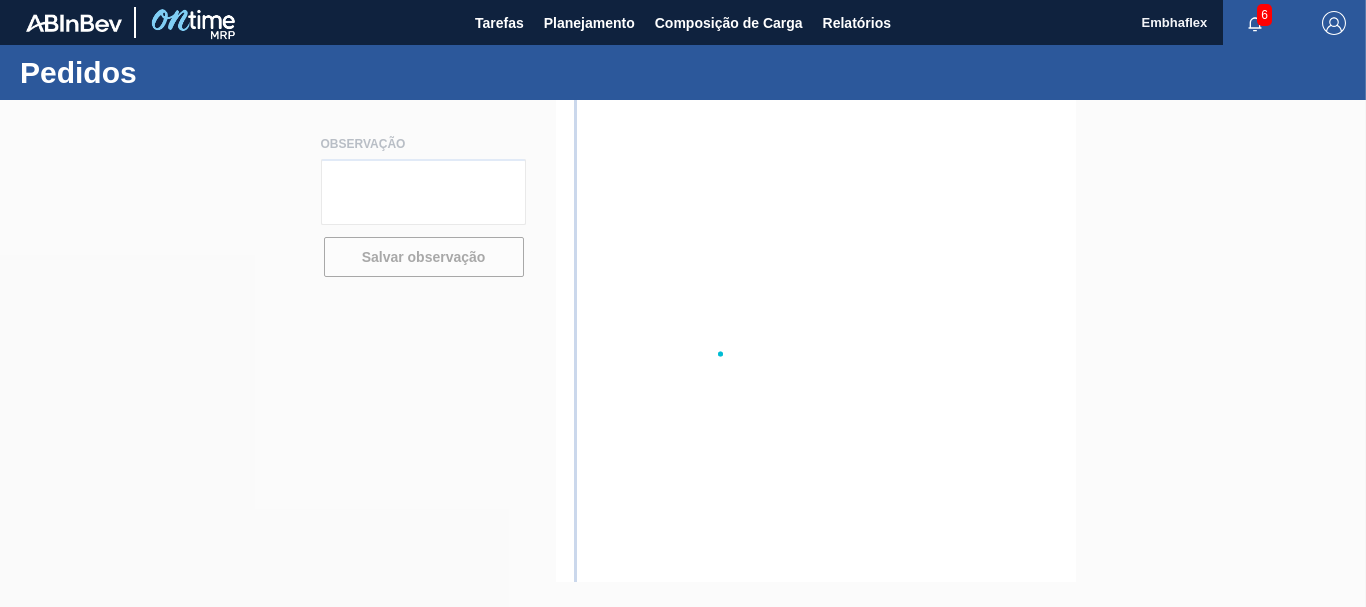 scroll, scrollTop: 0, scrollLeft: 0, axis: both 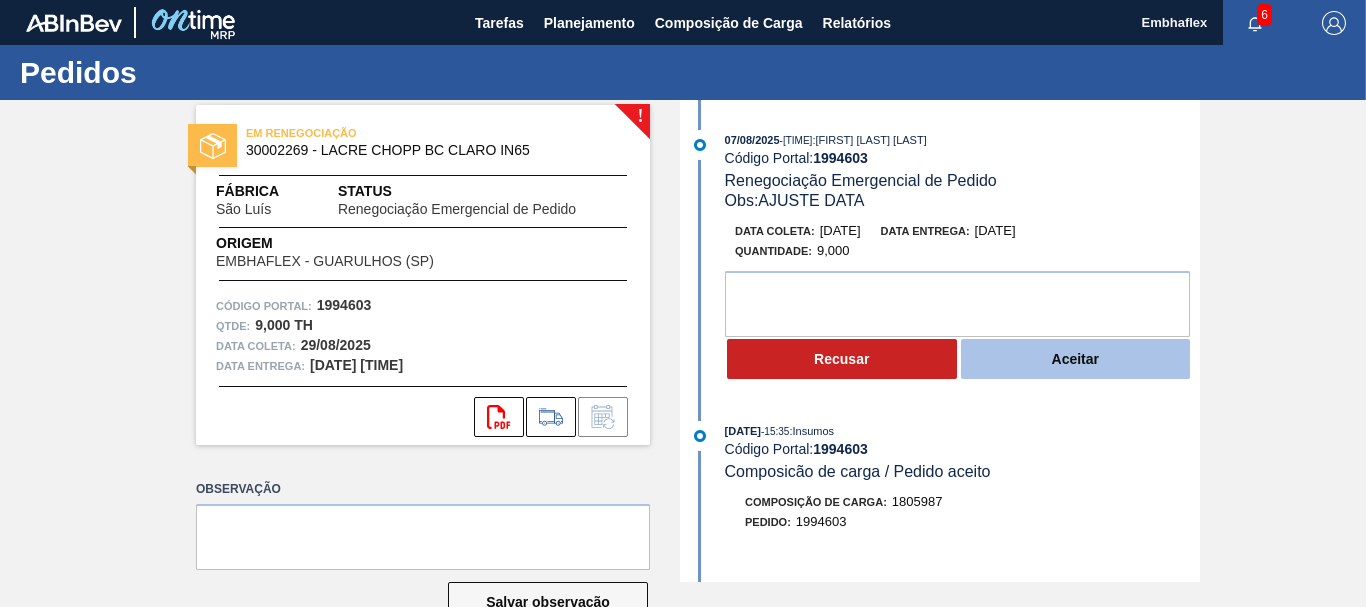 click on "Aceitar" at bounding box center [1076, 359] 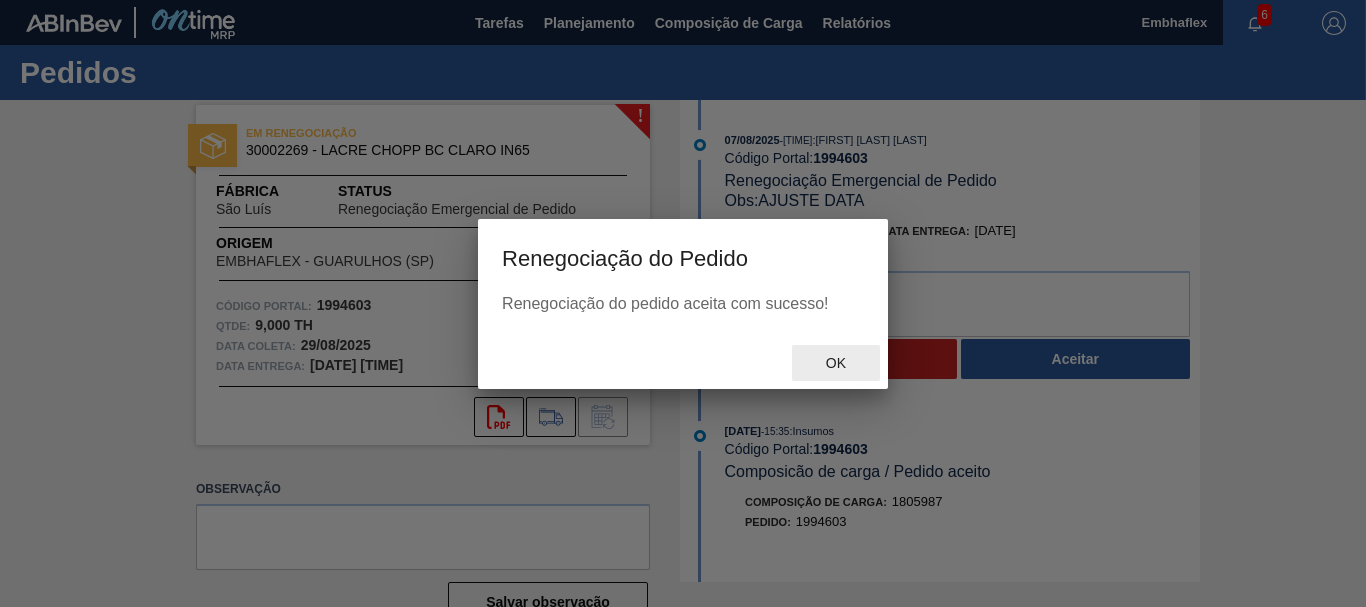click on "Ok" at bounding box center (836, 363) 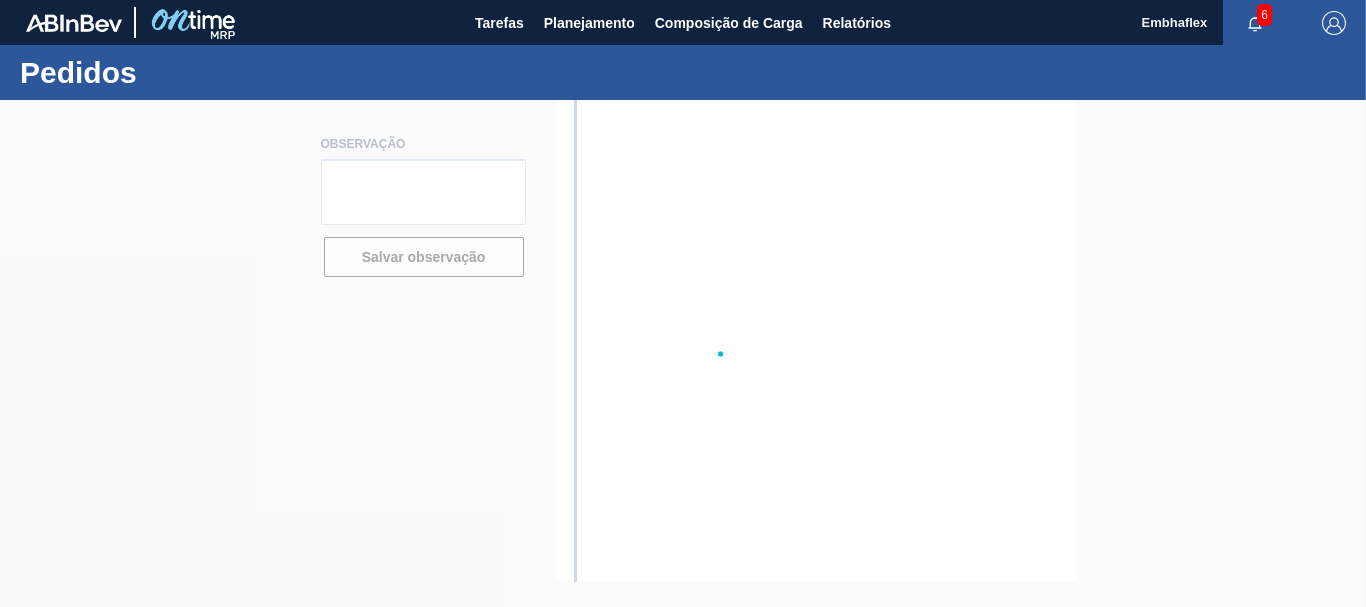 scroll, scrollTop: 0, scrollLeft: 0, axis: both 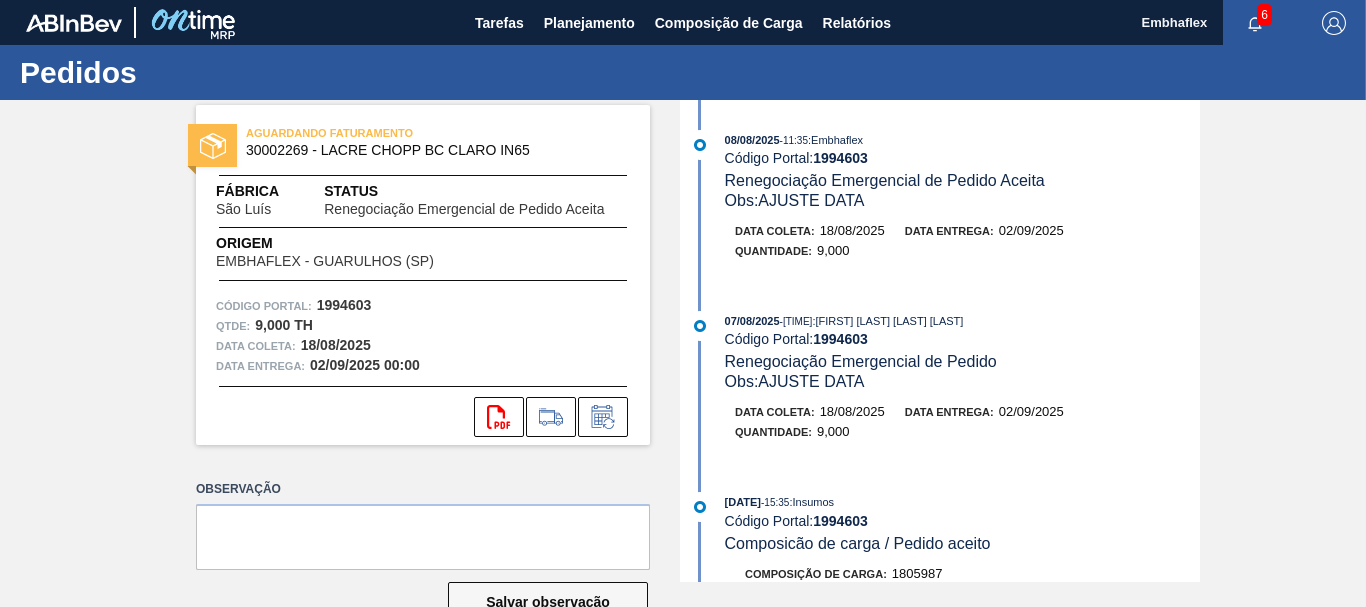 click on "AGUARDANDO FATURAMENTO [NUMBER] - [BRAND] Fábrica [CITY] Status Renegociação Emergencial de Pedido Aceita Origem [BRAND] - [CITY] ([STATE])   Código Portal:  [NUMBER] Qtde : [NUMBER],[NUMBER] TH Data coleta: [DATE] Data entrega: [DATE] [TIME] svg{fill:#ff0000} Observação Salvar observação [DATE]  -  [TIME] :  [BRAND] Código Portal:  [NUMBER] Renegociação Emergencial de Pedido Aceita Obs:  AJUSTE DATA Data coleta: [DATE] Data entrega: [DATE] Quantidade : [NUMBER] [DATE]  -  [TIME] :  [FIRST] [LAST] [LAST] [LAST] Código Portal:  [NUMBER] Renegociação Emergencial de Pedido Obs:  AJUSTE DATA Data coleta: [DATE] Data entrega: [DATE] Quantidade : [NUMBER] [DATE]  -  [TIME] :  Insumos Código Portal:  [NUMBER] Composicão de carga / Pedido aceito Composição de Carga : [NUMBER] Pedido : [NUMBER] [DATE]  -  [TIME] :  Insumos Código Portal:  [NUMBER] Pedido Criado no SAP Pedido SAP:  [PHONE] Item pedido SAP: [NUMBER] [DATE]  -  [TIME] :  [FIRST] [LAST] [LAST] [LAST] :" at bounding box center [683, 341] 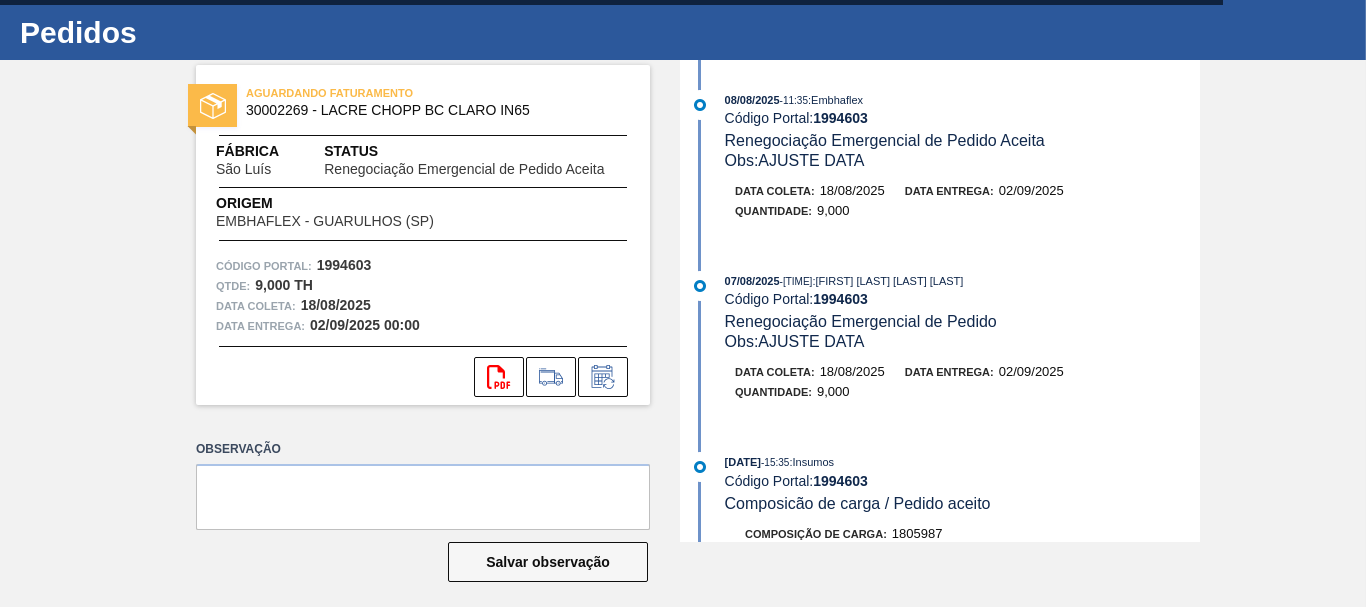 scroll, scrollTop: 53, scrollLeft: 0, axis: vertical 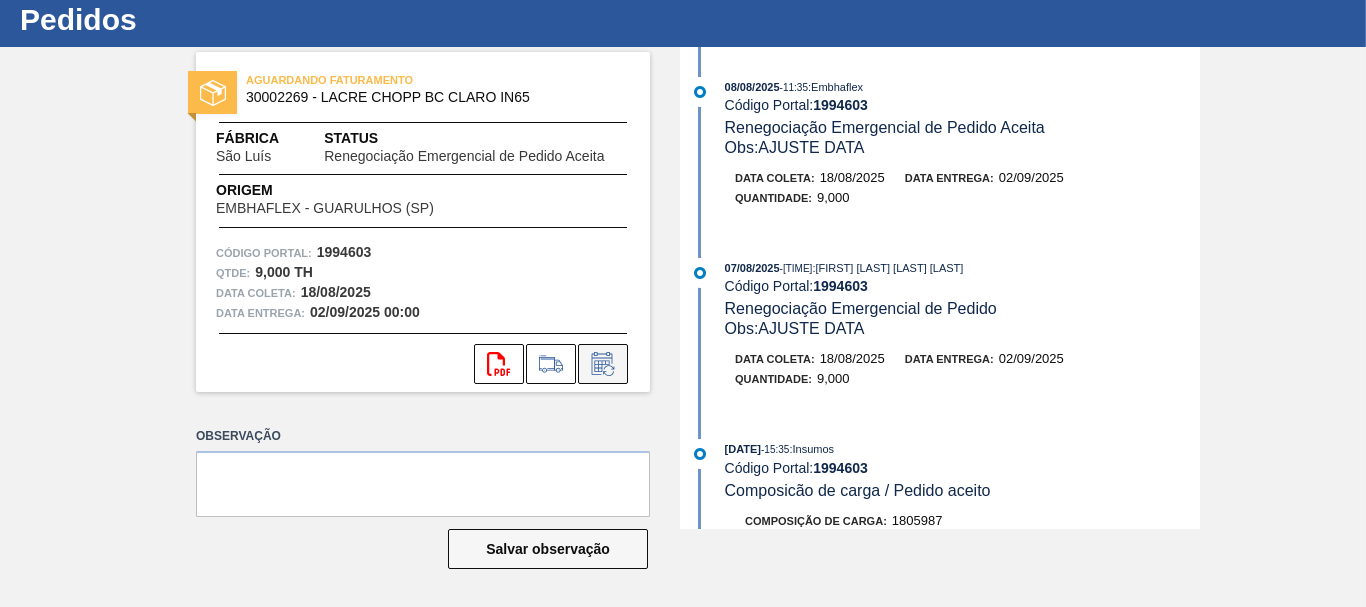 click 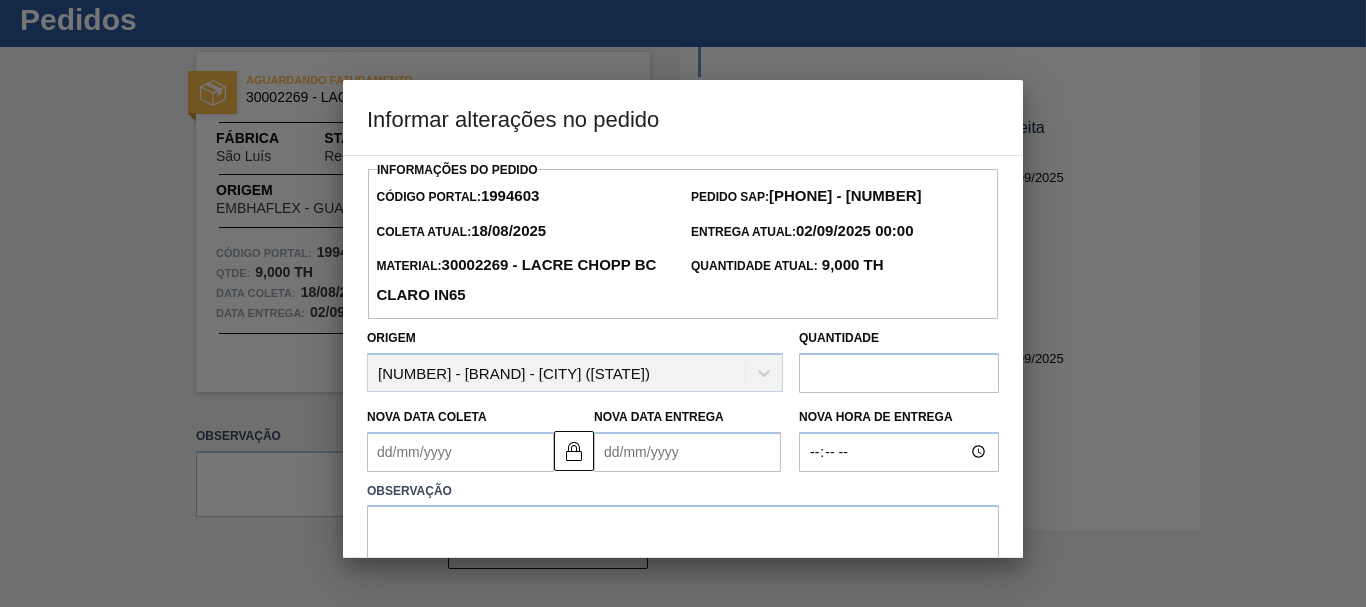 click on "Nova Data Coleta" at bounding box center [460, 452] 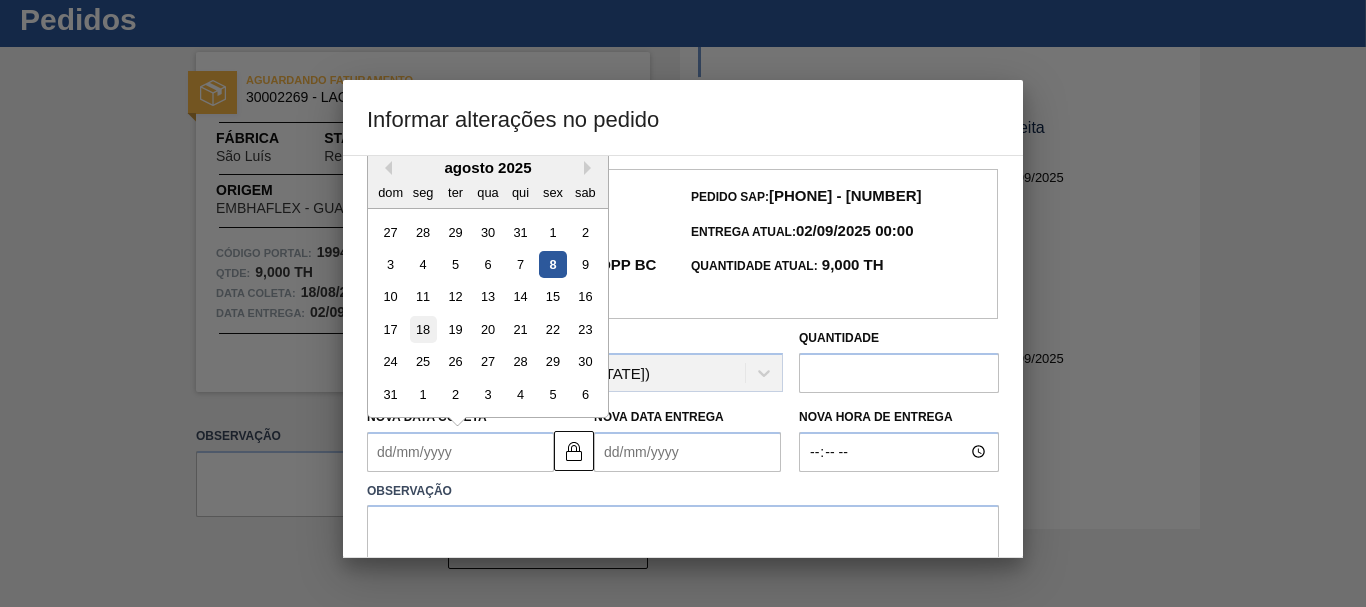 click on "18" at bounding box center (423, 329) 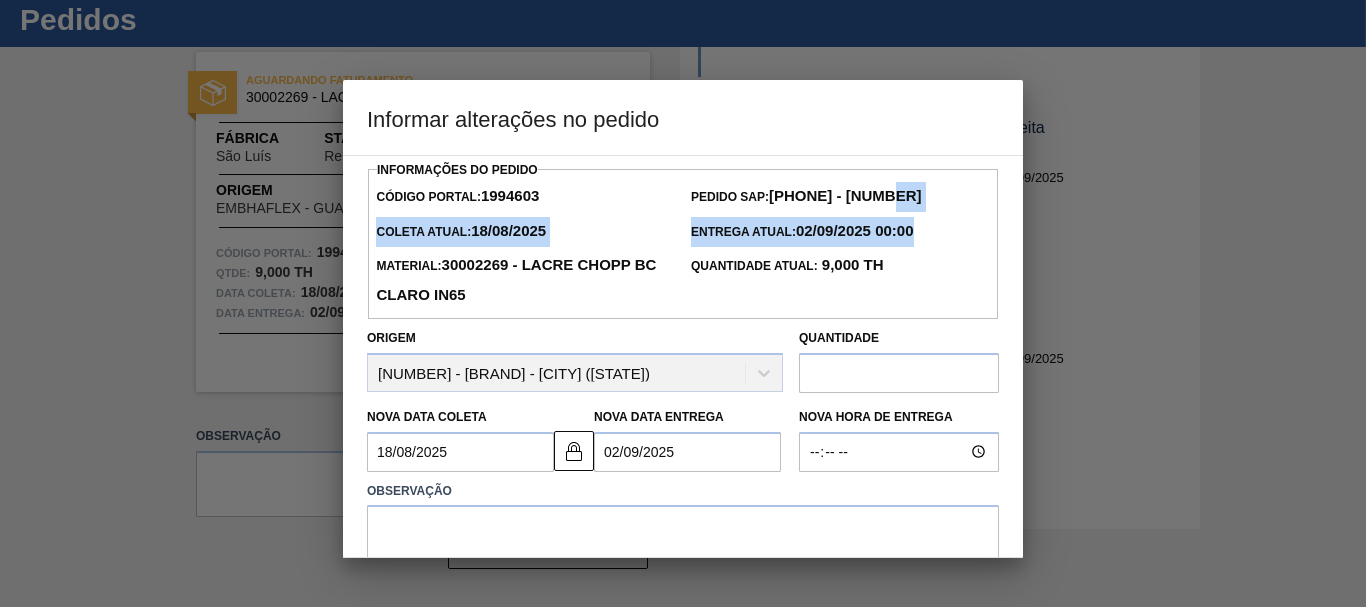 drag, startPoint x: 1018, startPoint y: 192, endPoint x: 1021, endPoint y: 231, distance: 39.115215 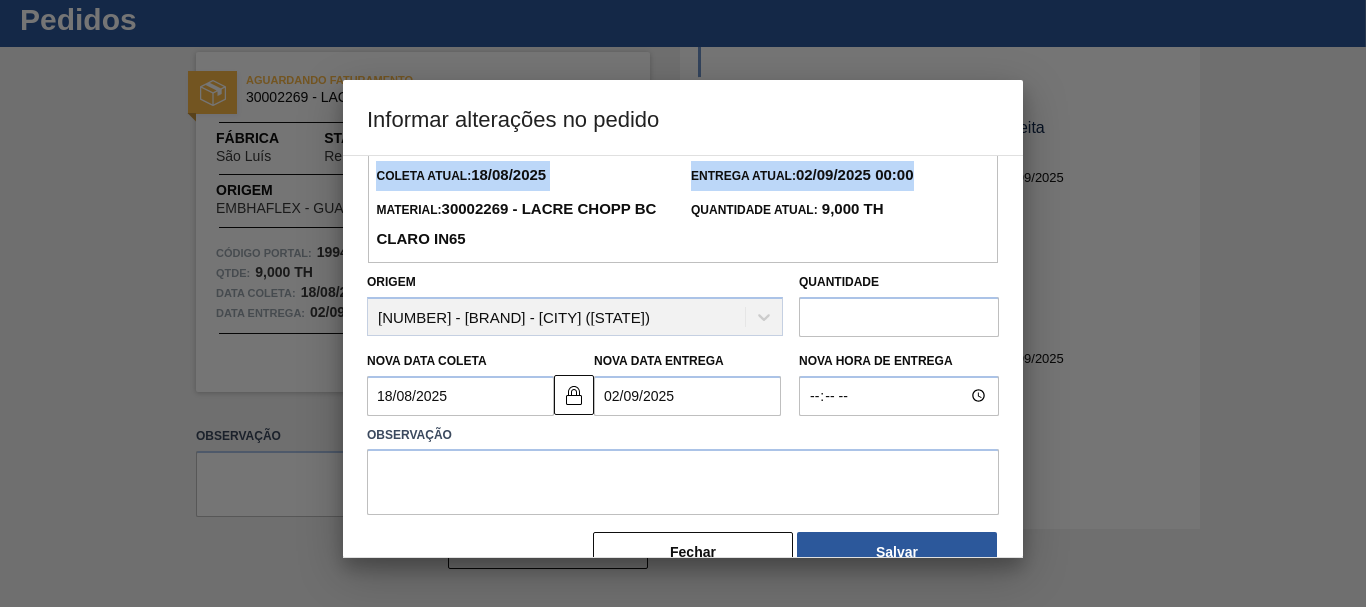 scroll, scrollTop: 101, scrollLeft: 0, axis: vertical 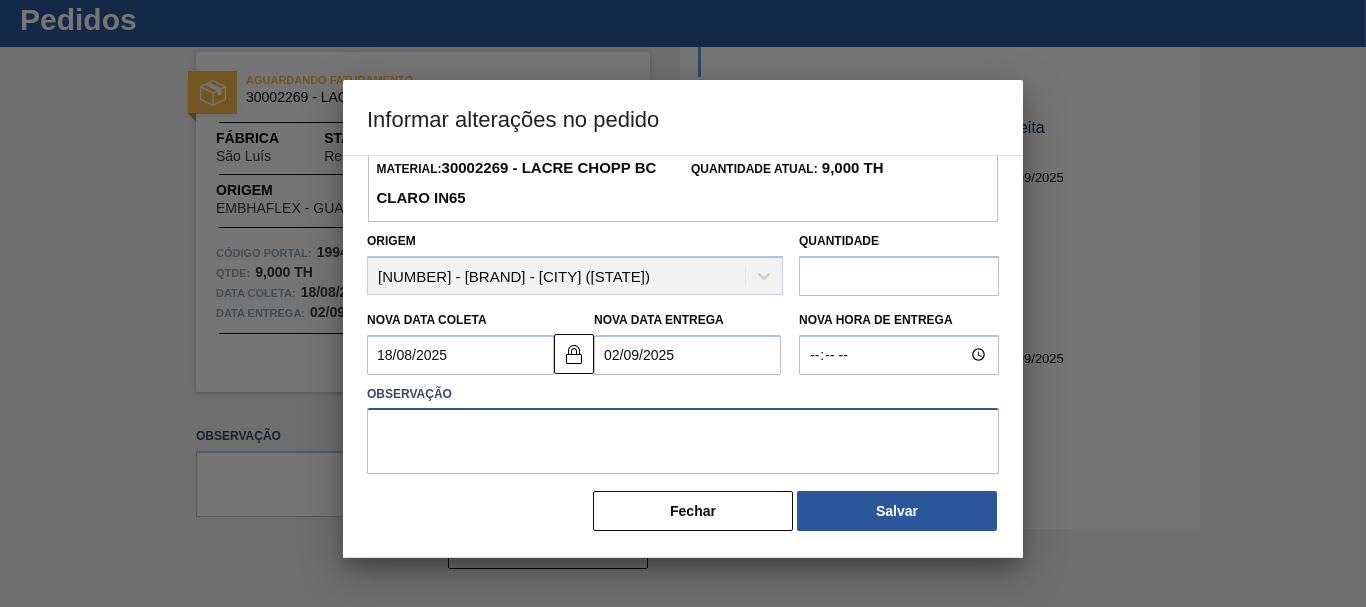 click at bounding box center (683, 441) 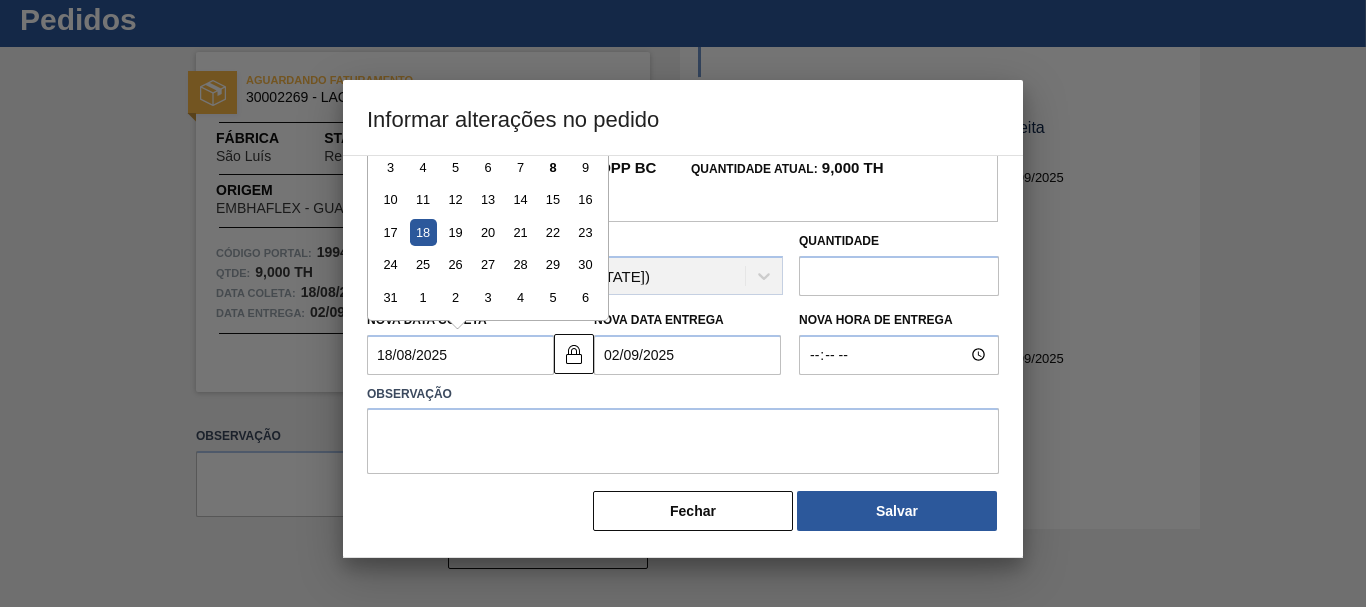 click on "18/08/2025" at bounding box center (460, 355) 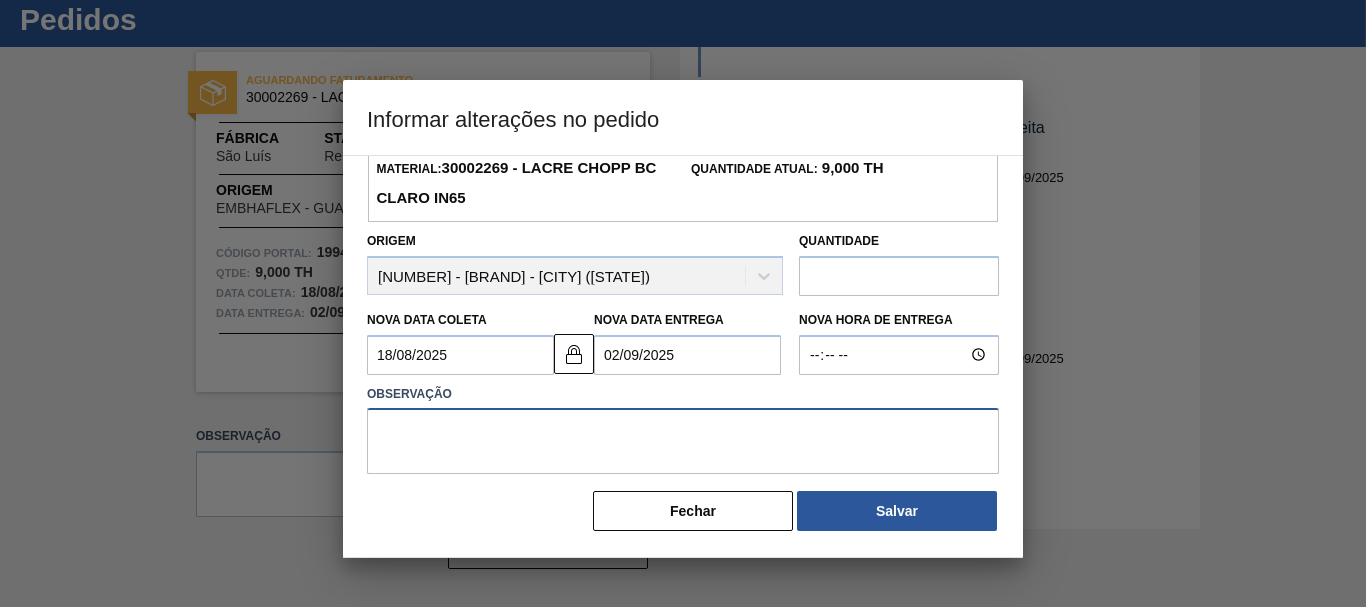 click at bounding box center [683, 441] 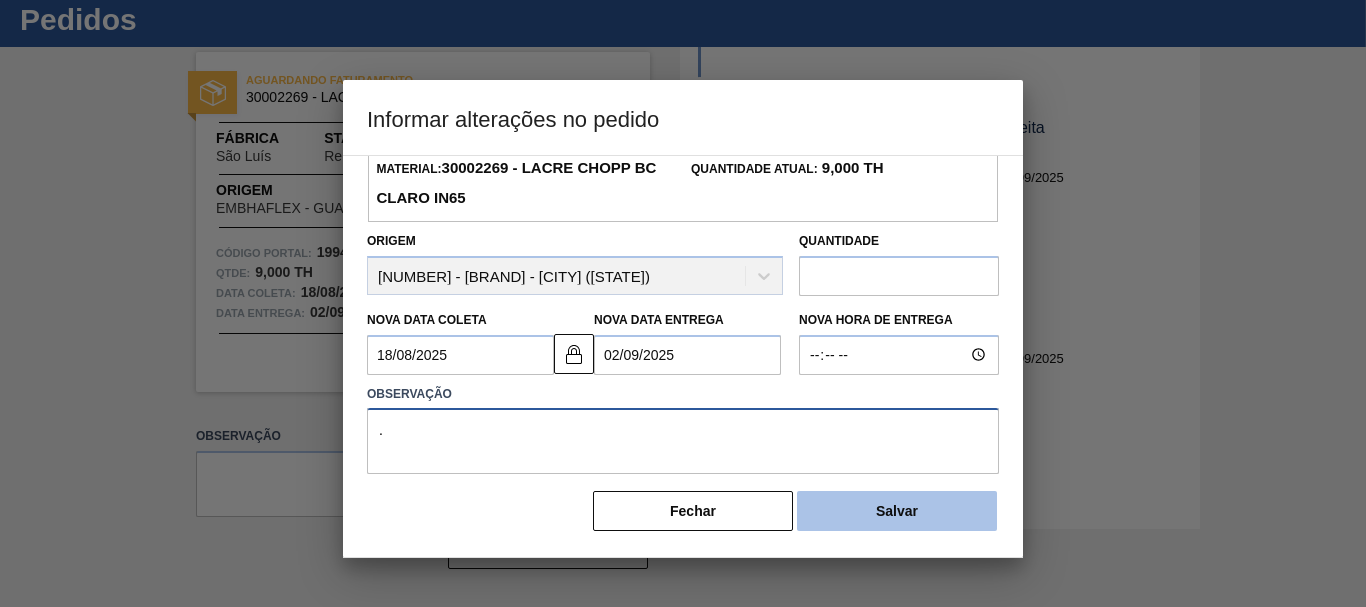 type on "." 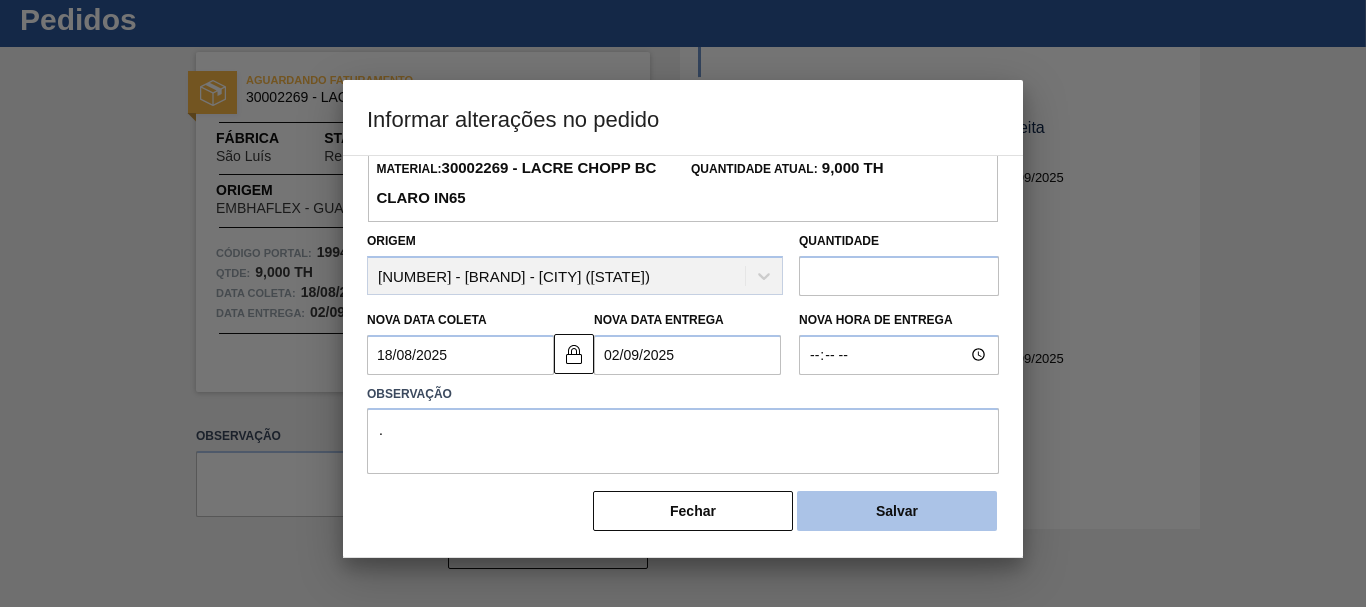 click on "Salvar" at bounding box center [897, 511] 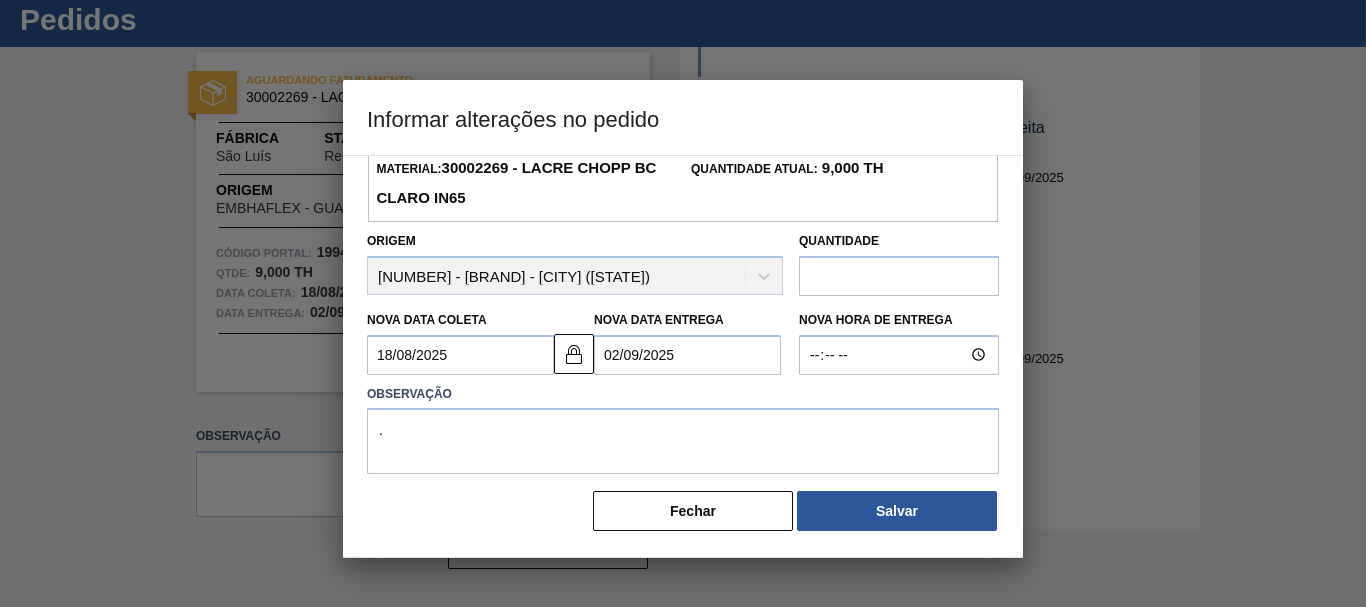 click on "18/08/2025" at bounding box center [460, 355] 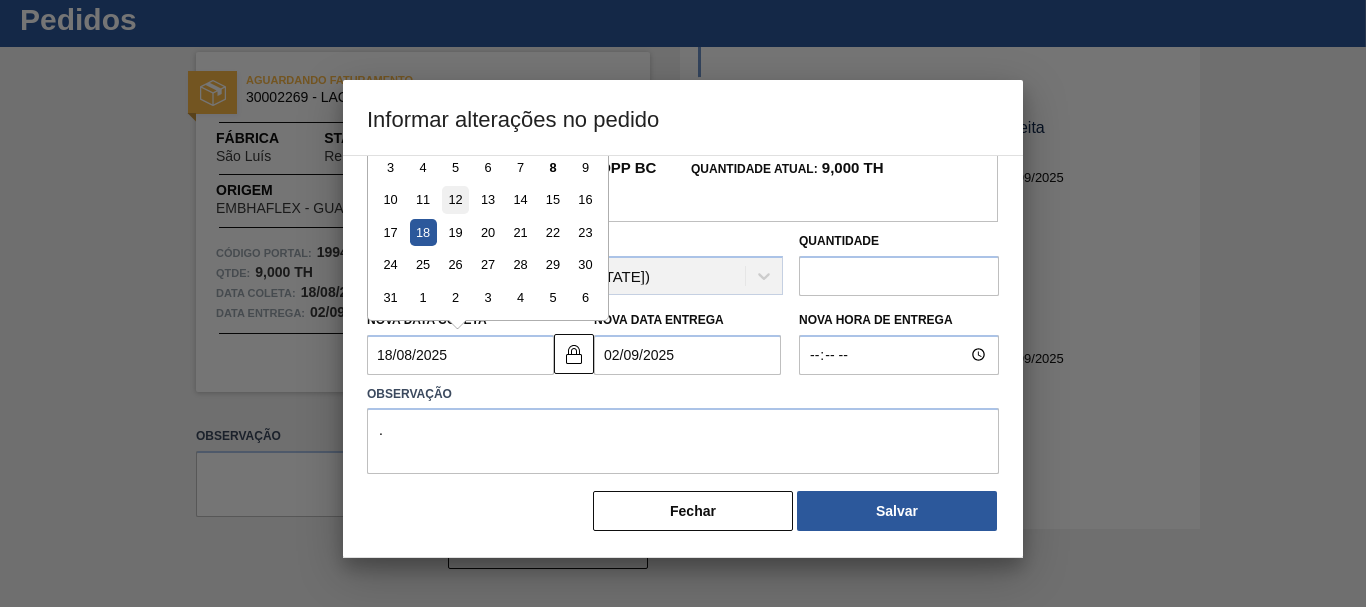 click on "12" at bounding box center (455, 199) 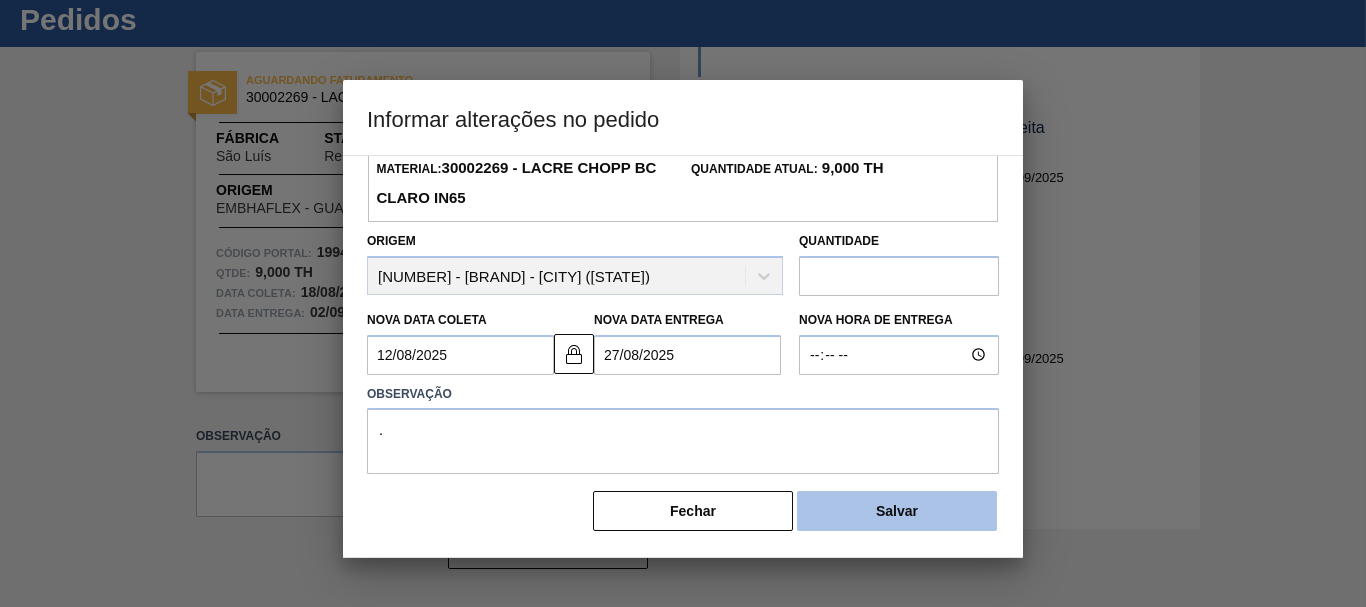 click on "Salvar" at bounding box center (897, 511) 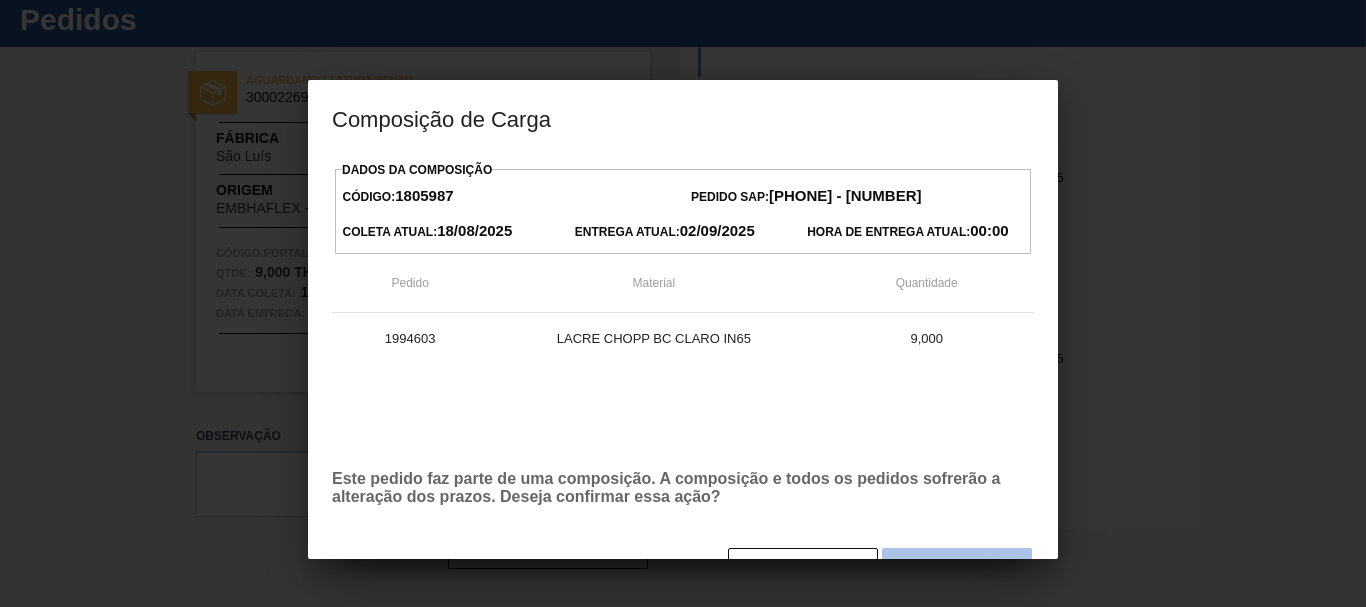 click on "Sim" at bounding box center (957, 568) 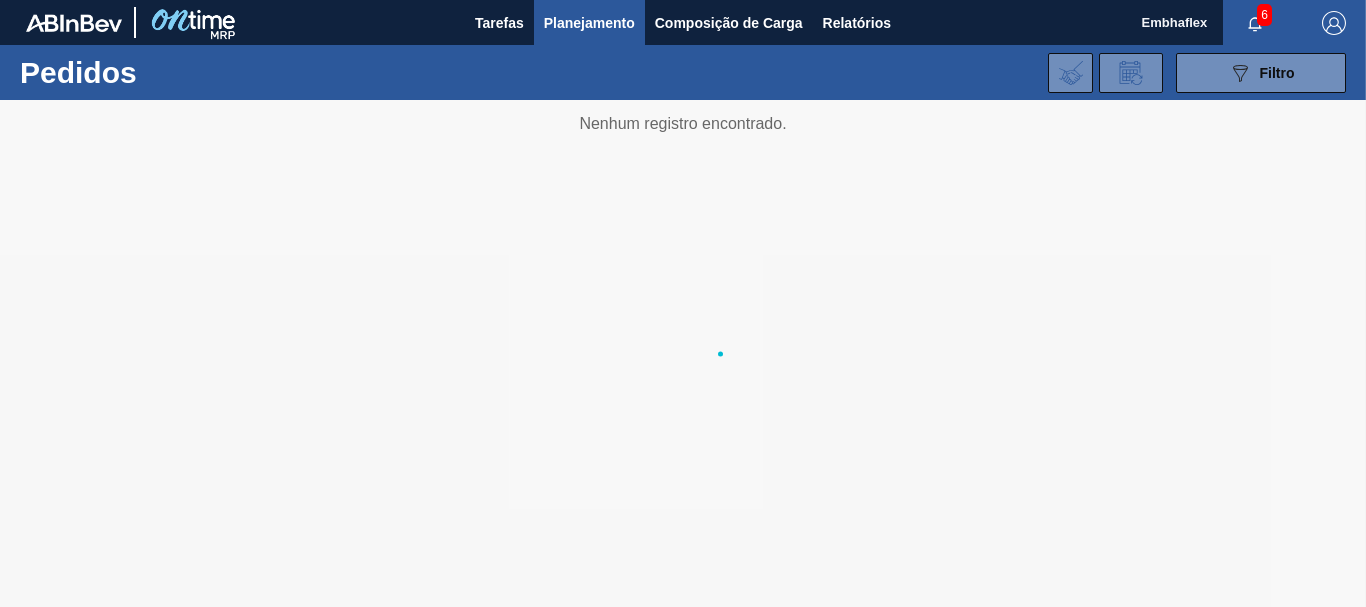 scroll, scrollTop: 0, scrollLeft: 0, axis: both 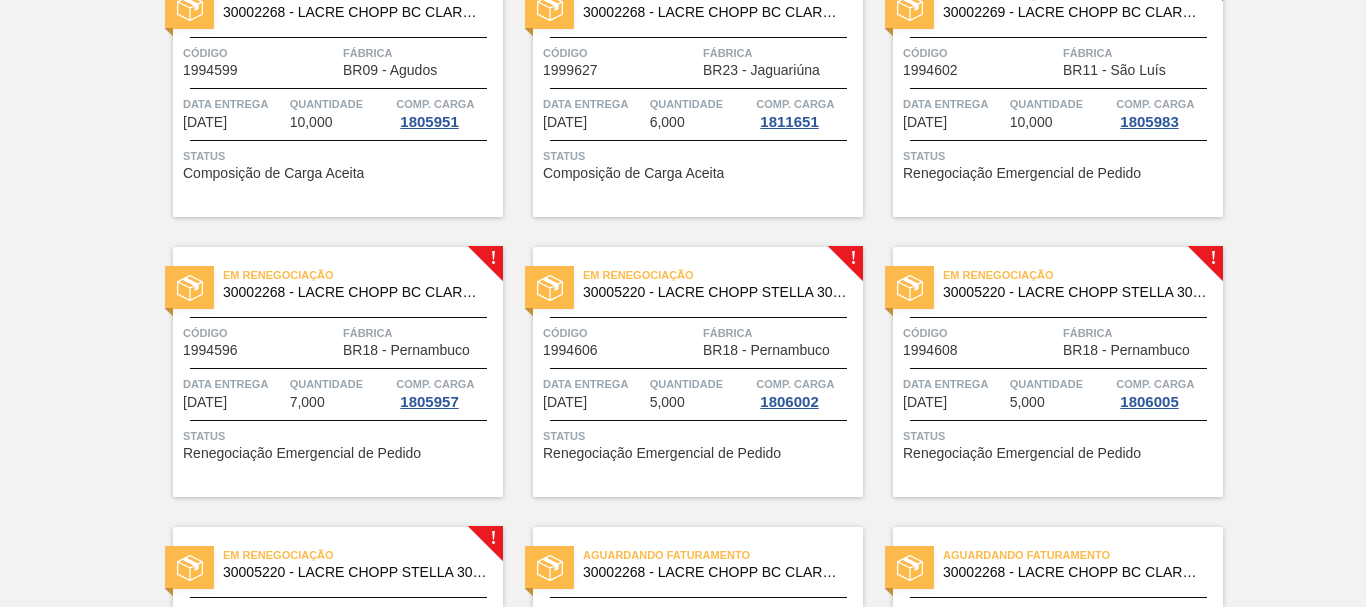 click on "Data entrega 13/09/2025" at bounding box center (954, 112) 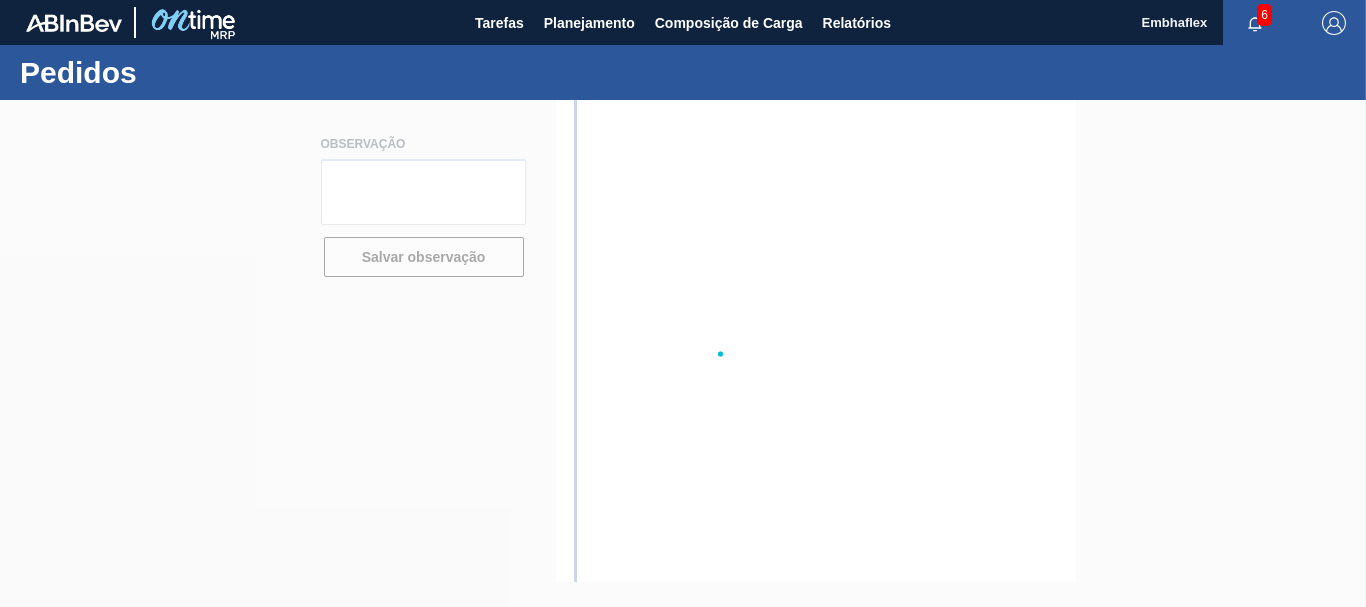 scroll, scrollTop: 0, scrollLeft: 0, axis: both 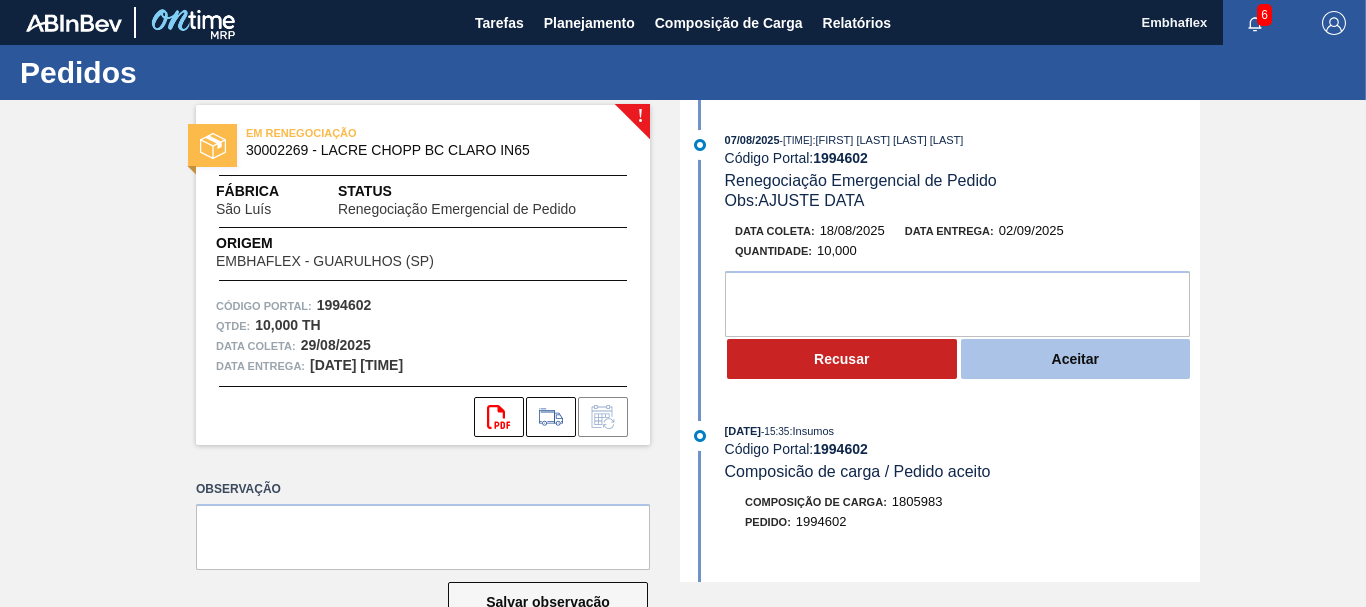 click on "Aceitar" at bounding box center [1076, 359] 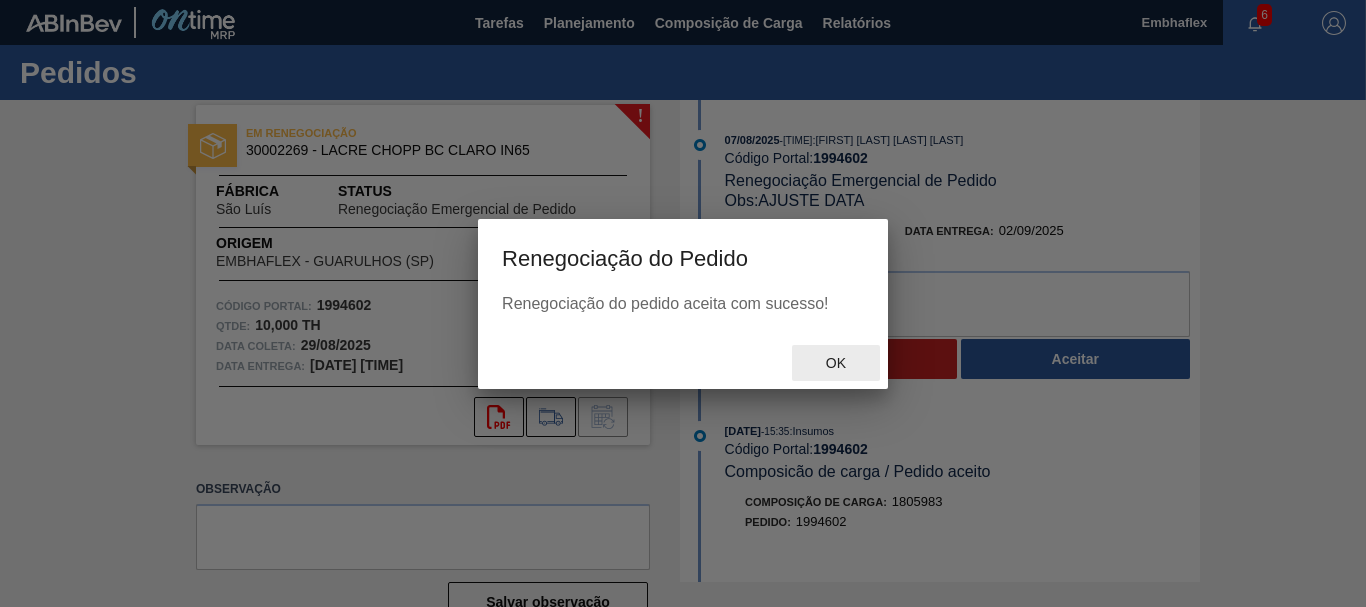 click on "Ok" at bounding box center (836, 363) 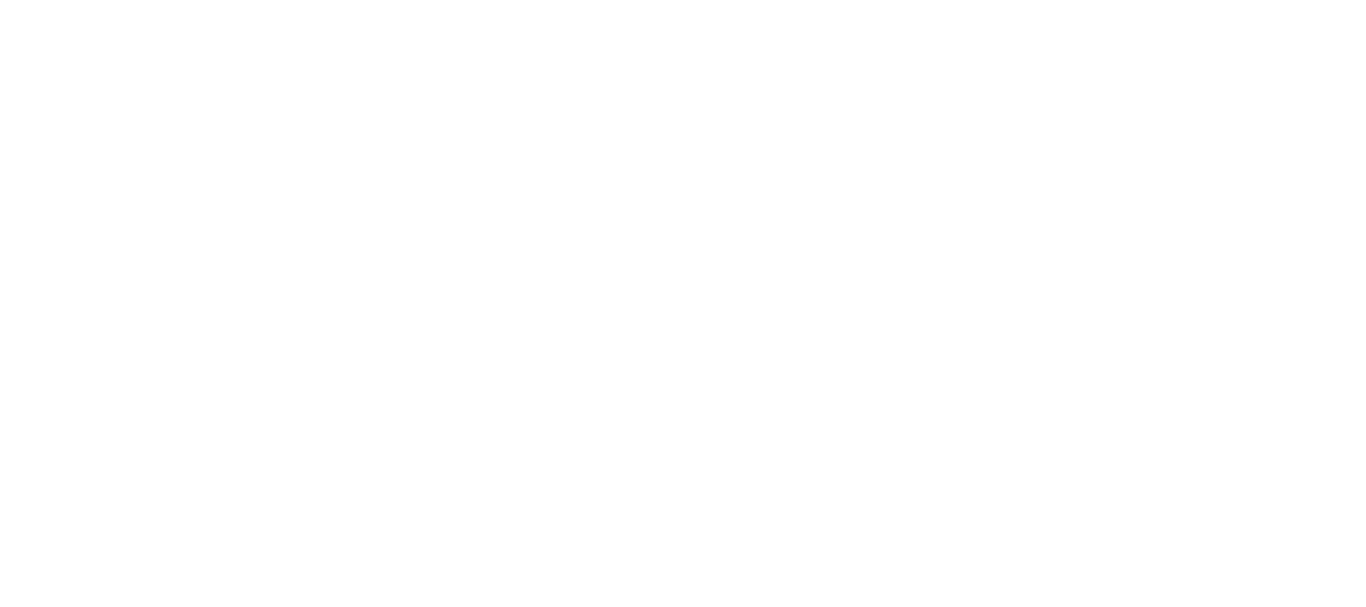 scroll, scrollTop: 0, scrollLeft: 0, axis: both 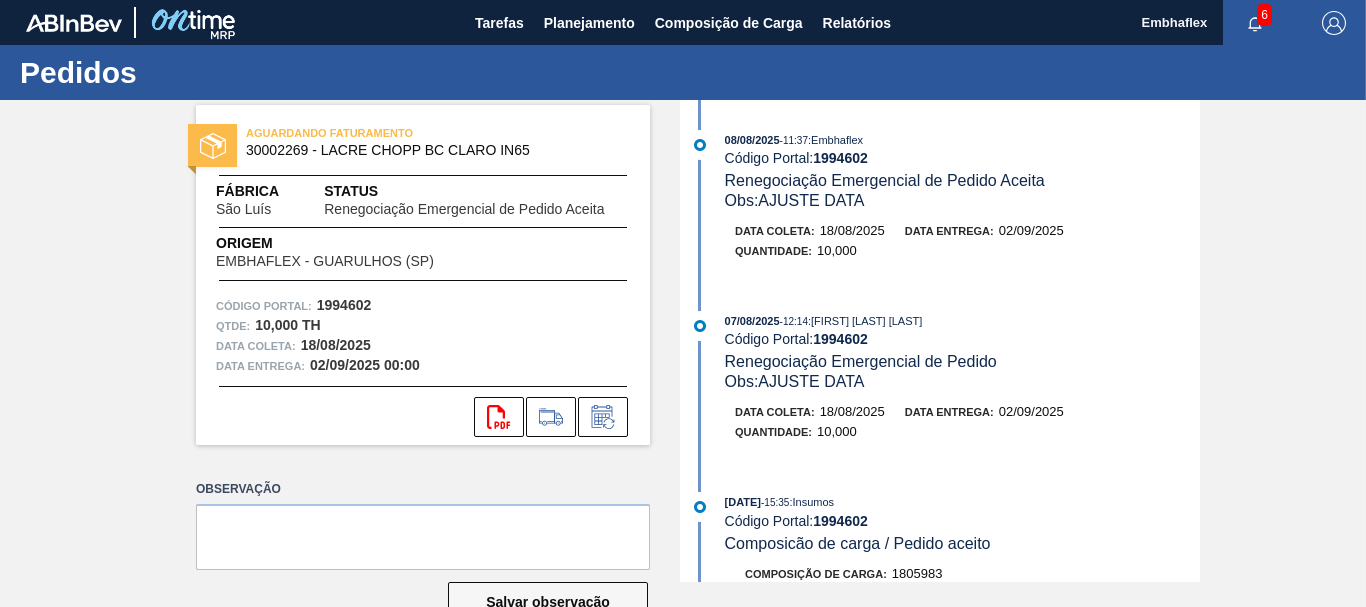 click on "AGUARDANDO FATURAMENTO 30002269 - LACRE CHOPP BC CLARO IN65 Fábrica São Luís Status Renegociação Emergencial de Pedido Aceita Origem EMBHAFLEX - [CITY], [STATE]   Código Portal:  1994602 Qtde : 10,000 TH Data coleta: [DATE] Data entrega: [DATE] 00:00 svg{fill:#ff0000} Observação Salvar observação [DATE]  -  11:37 :  Embhaflex Código Portal:  1994602 Renegociação Emergencial de Pedido Aceita Obs:  AJUSTE DATA Data coleta: [DATE] Data entrega: [DATE] Quantidade : 10,000 [DATE]  -  12:14 :  [FIRST] [LAST] [LAST] Código Portal:  1994602 Renegociação Emergencial de Pedido Obs:  AJUSTE DATA Data coleta: [DATE] Data entrega: [DATE] Quantidade : 10,000 [DATE]  -  15:35 :  Insumos Código Portal:  1994602 Composicão de carga / Pedido aceito Composição de Carga : 1805983 Pedido : 1994602 [DATE]  -  15:35 :  Insumos Código Portal:  1994602 Pedido Criado no SAP Pedido SAP:  5800337754 Item pedido SAP: 10 [DATE]  -  15:35 :  [FIRST] [LAST] [LAST]" at bounding box center [683, 341] 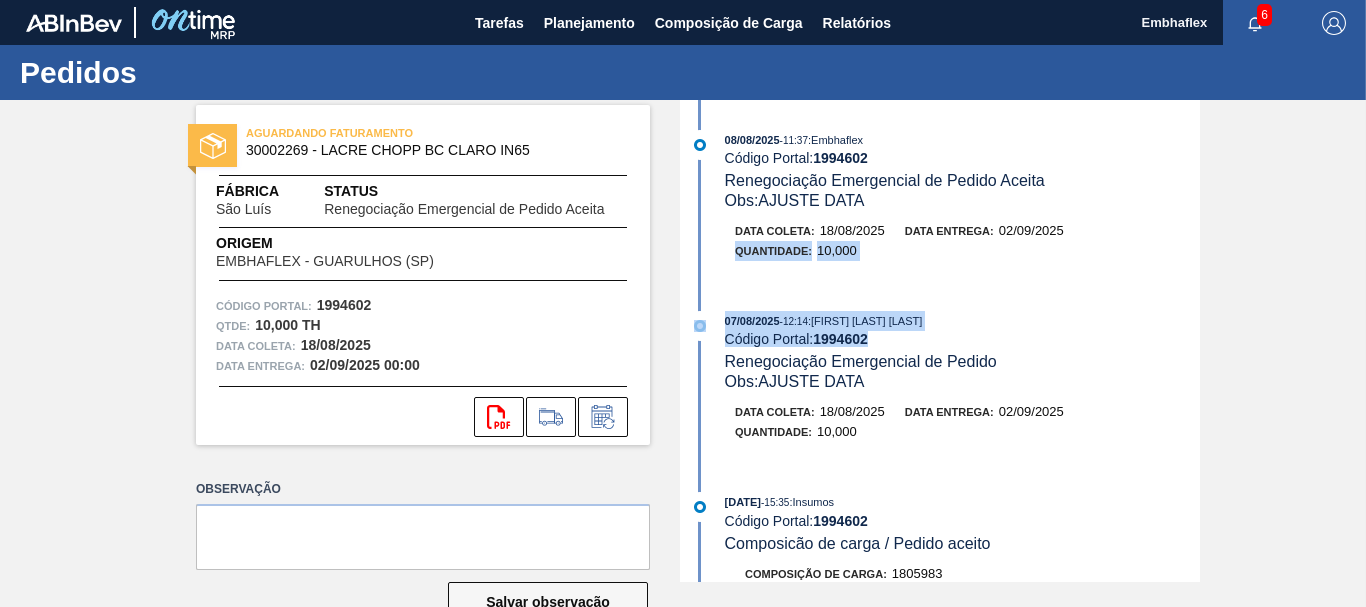 drag, startPoint x: 1195, startPoint y: 219, endPoint x: 1220, endPoint y: 343, distance: 126.495056 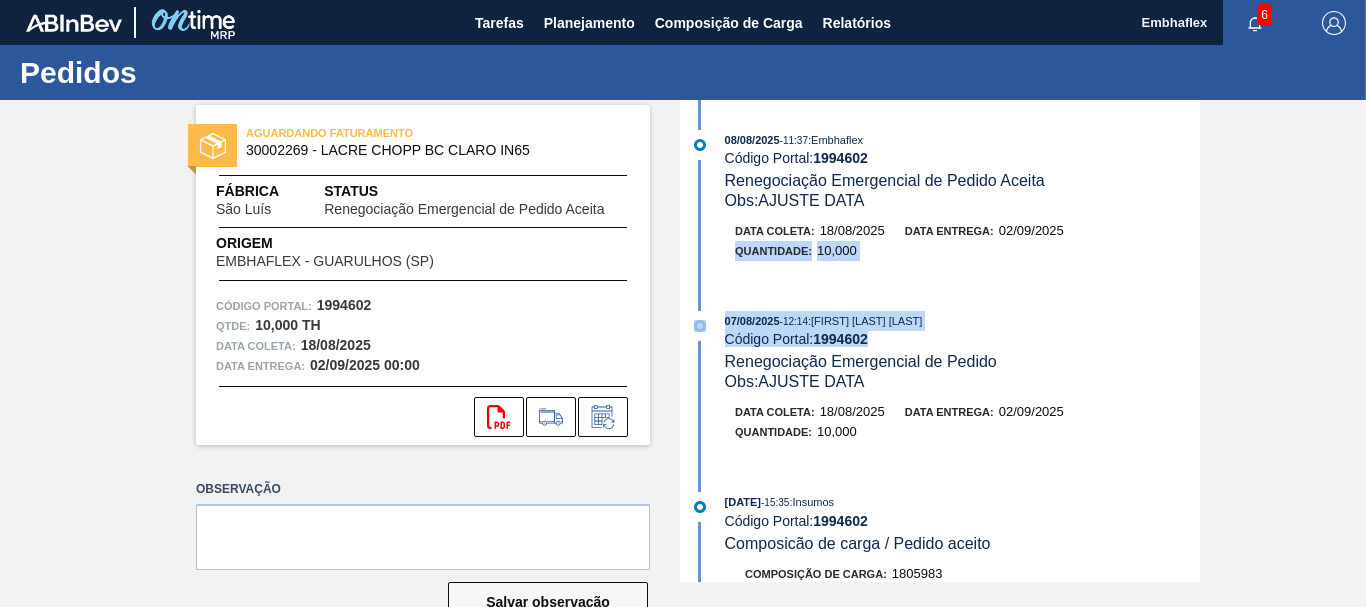 click on "Código Portal:  1994602" at bounding box center (962, 339) 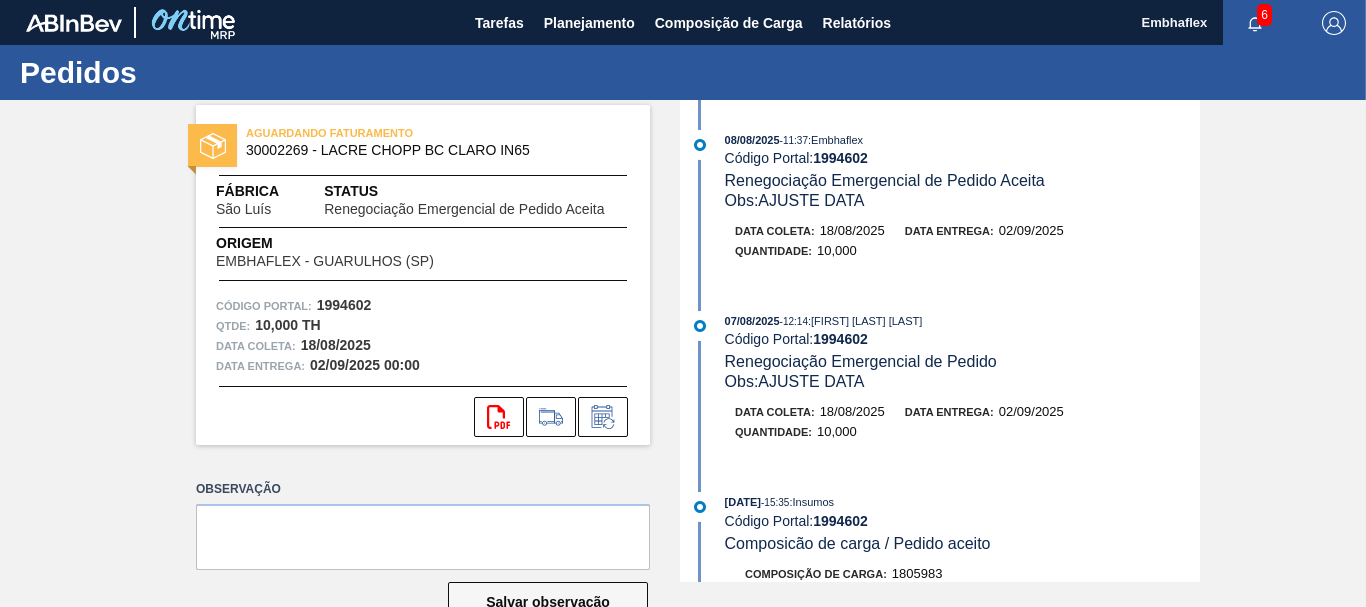 click on "[DATE]  -  11:37 :  Embhaflex Código Portal:  1994602 Renegociação Emergencial de Pedido Aceita Obs:  AJUSTE DATA Data coleta: [DATE] Data entrega: [DATE] Quantidade : 10,000" at bounding box center (942, 205) 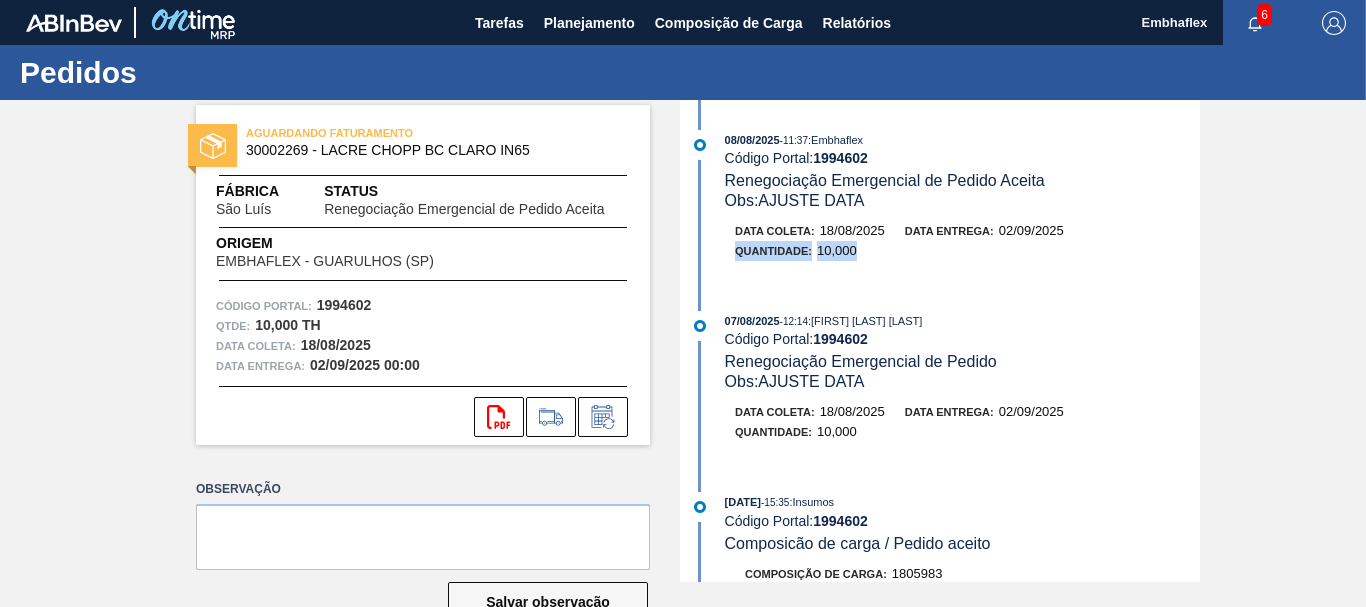 drag, startPoint x: 1197, startPoint y: 223, endPoint x: 1197, endPoint y: 252, distance: 29 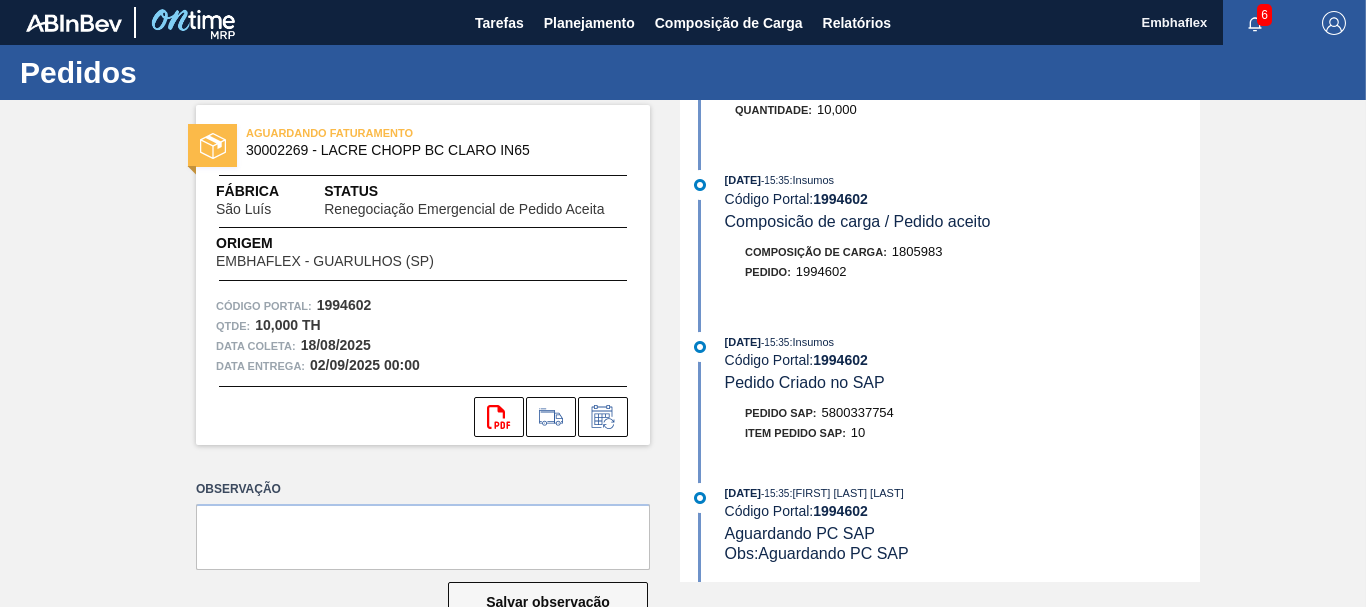 scroll, scrollTop: 318, scrollLeft: 0, axis: vertical 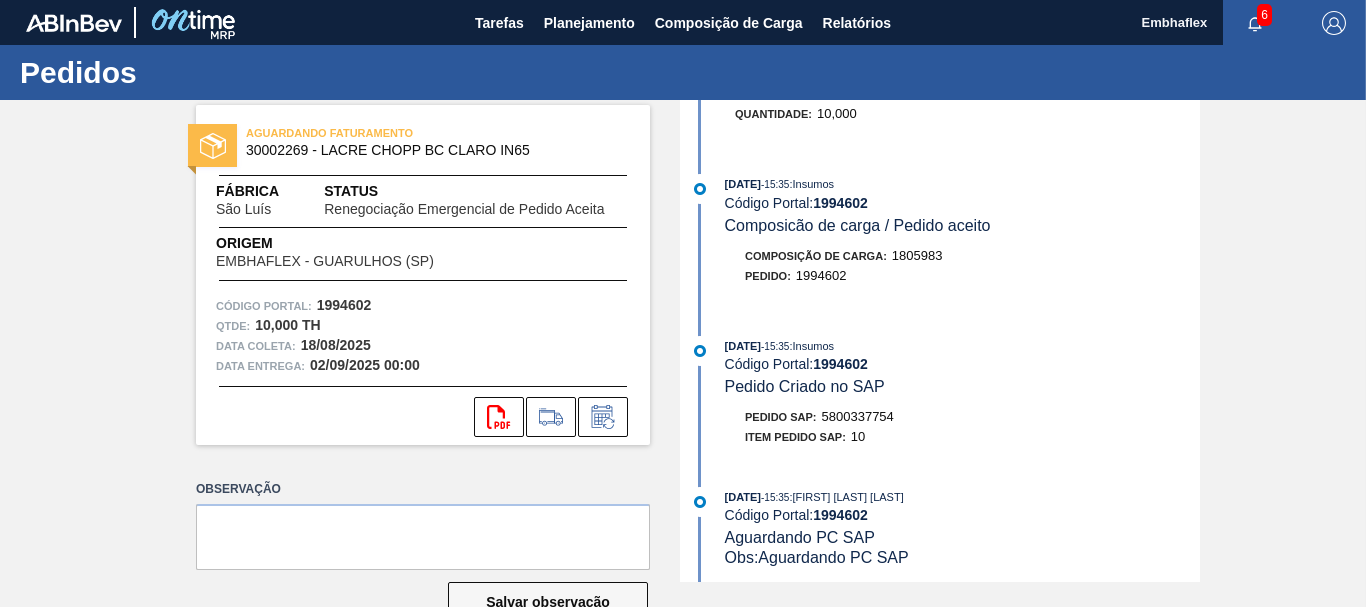click on "Código Portal:  1994602" at bounding box center [962, 515] 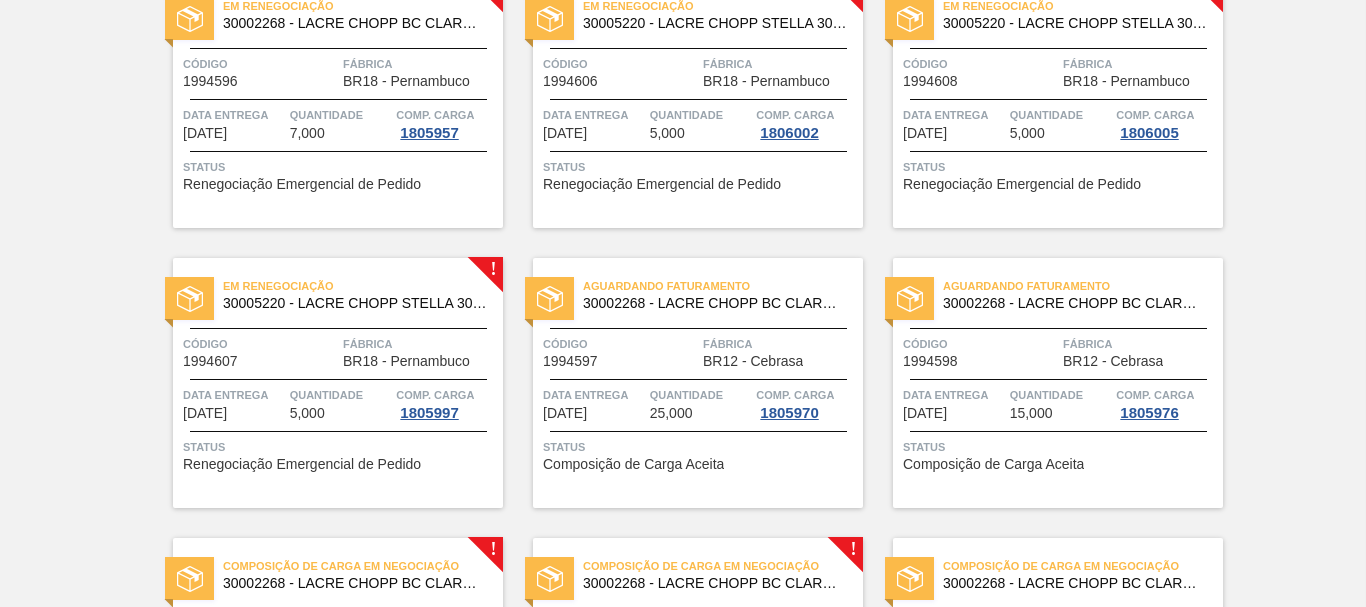 scroll, scrollTop: 1560, scrollLeft: 0, axis: vertical 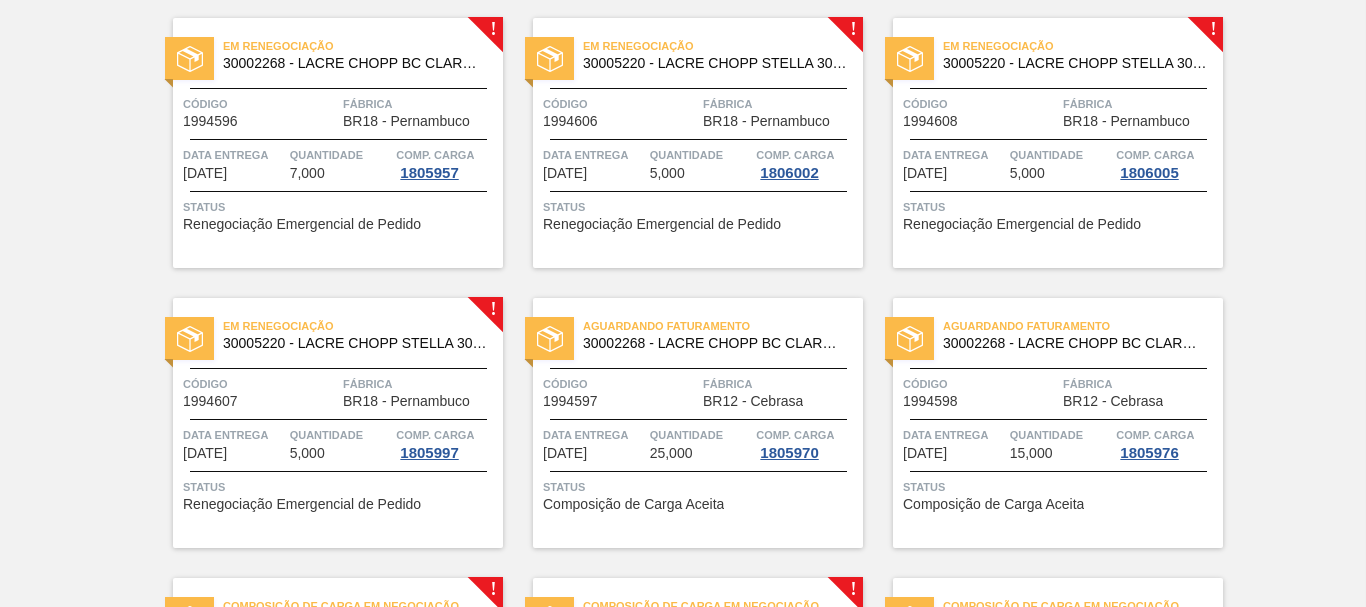 click on "Data entrega" at bounding box center (234, 155) 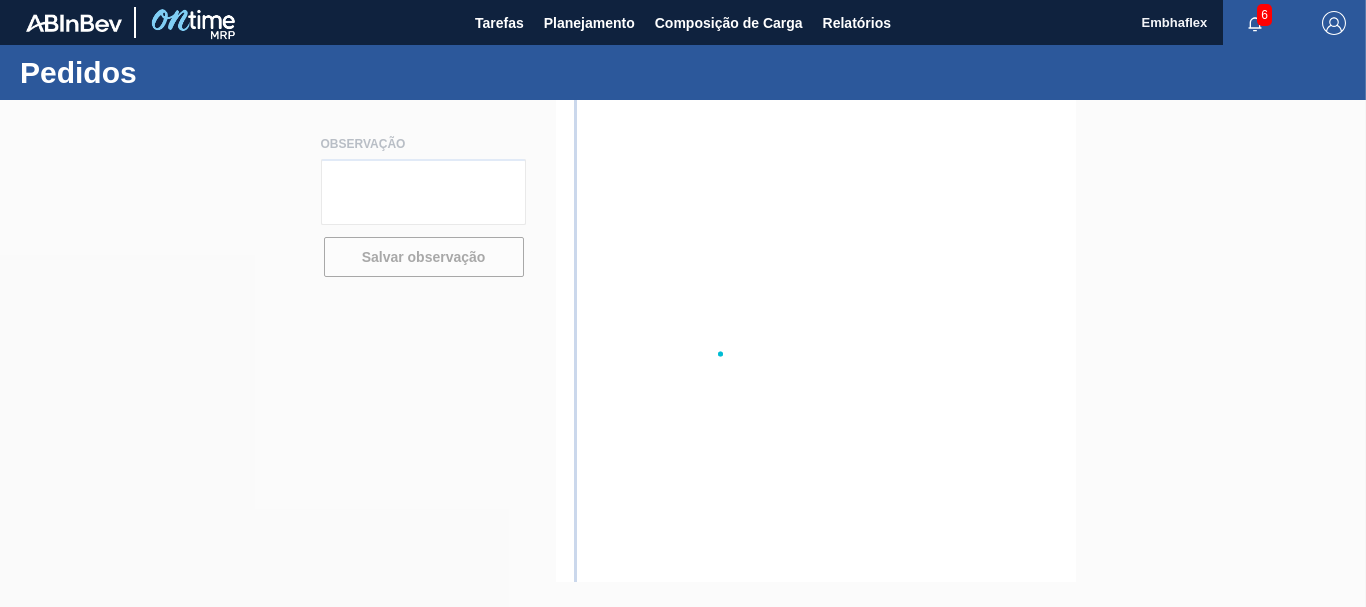 scroll, scrollTop: 0, scrollLeft: 0, axis: both 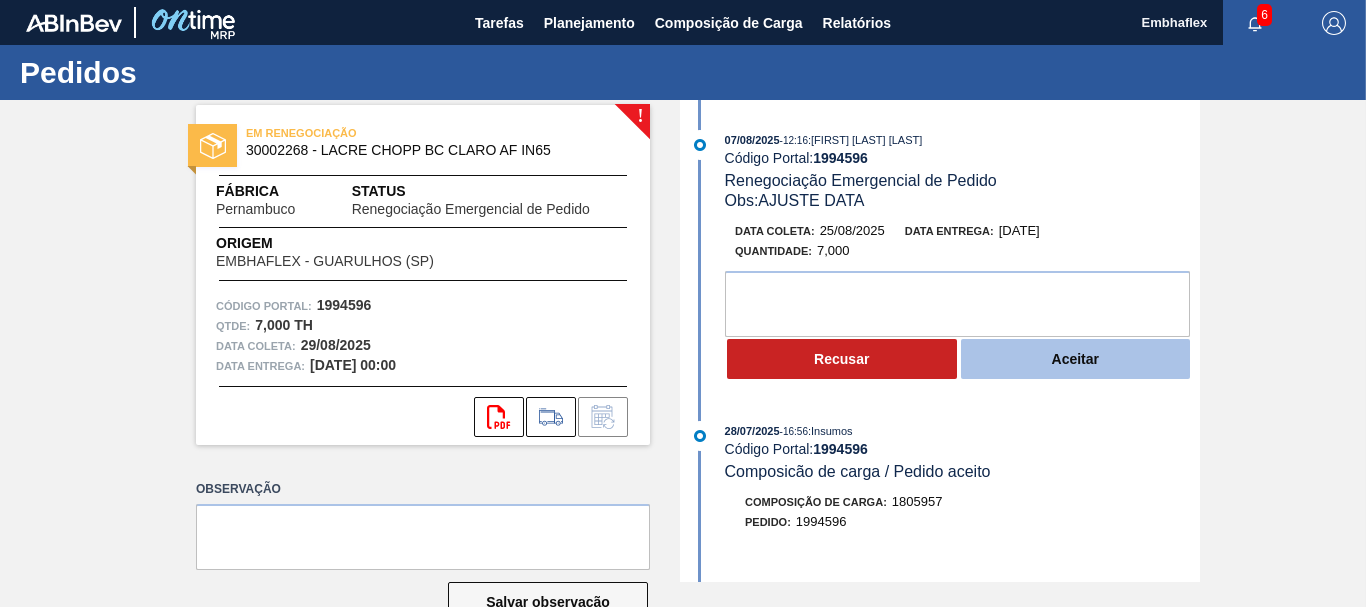 click on "Aceitar" at bounding box center (1076, 359) 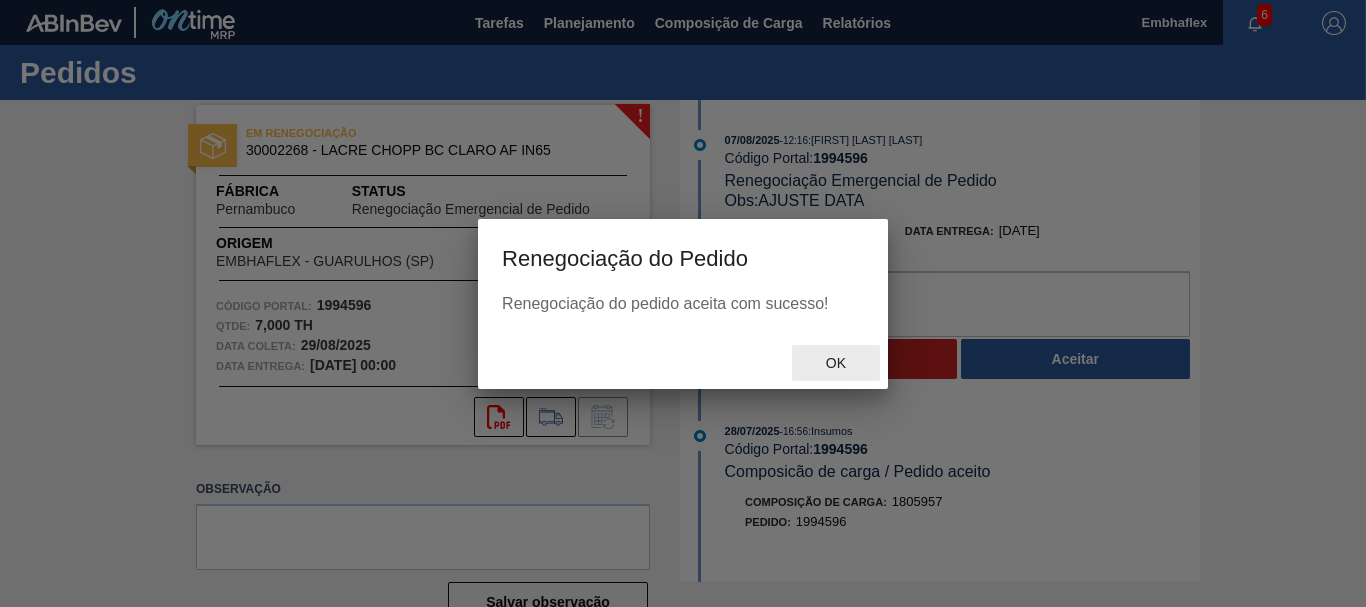 click on "Ok" at bounding box center (836, 363) 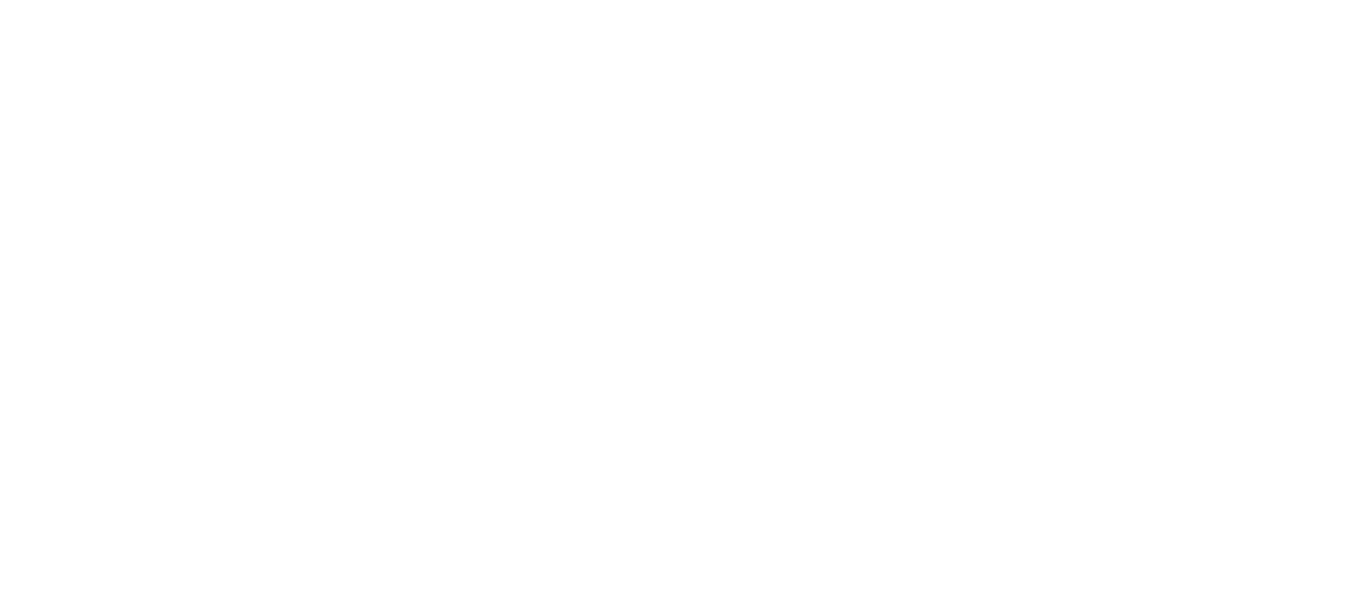 scroll, scrollTop: 0, scrollLeft: 0, axis: both 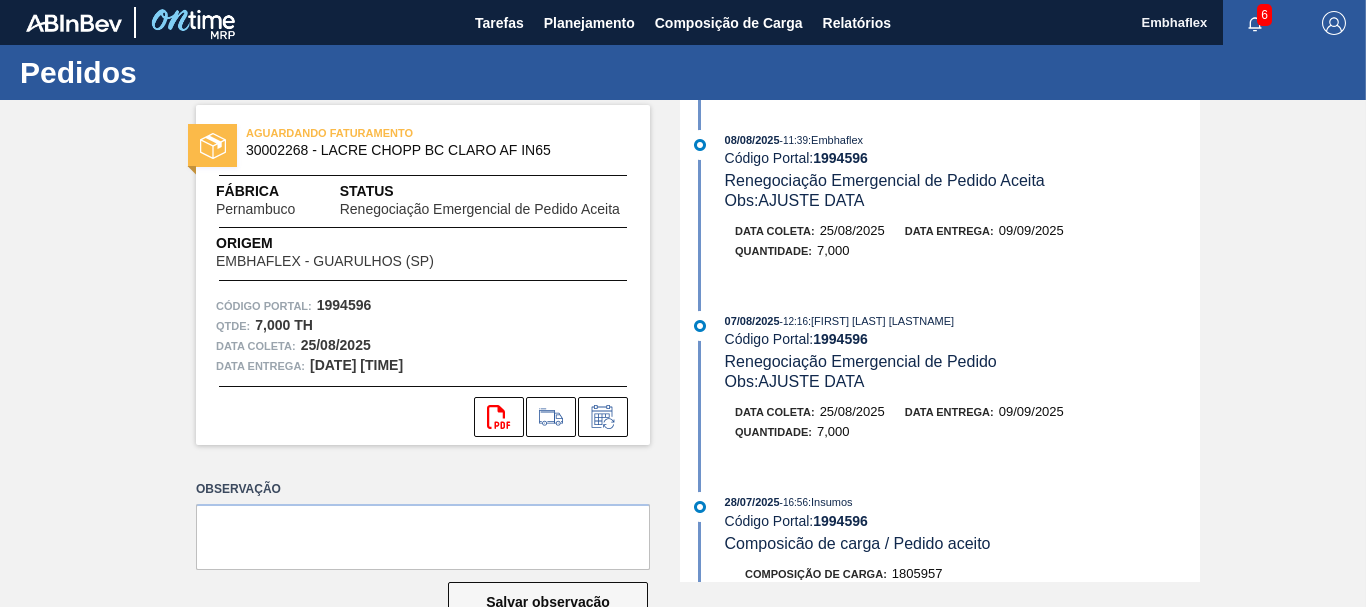 click on "07/08/2025  -  12:16 :  CEZAR LEAO PEREIRA DE CASTRO Código Portal:  1994596 Renegociação Emergencial de Pedido Obs:  AJUSTE DATA Data coleta: 25/08/2025 Data entrega: 09/09/2025 Quantidade : 7,000" at bounding box center (942, 386) 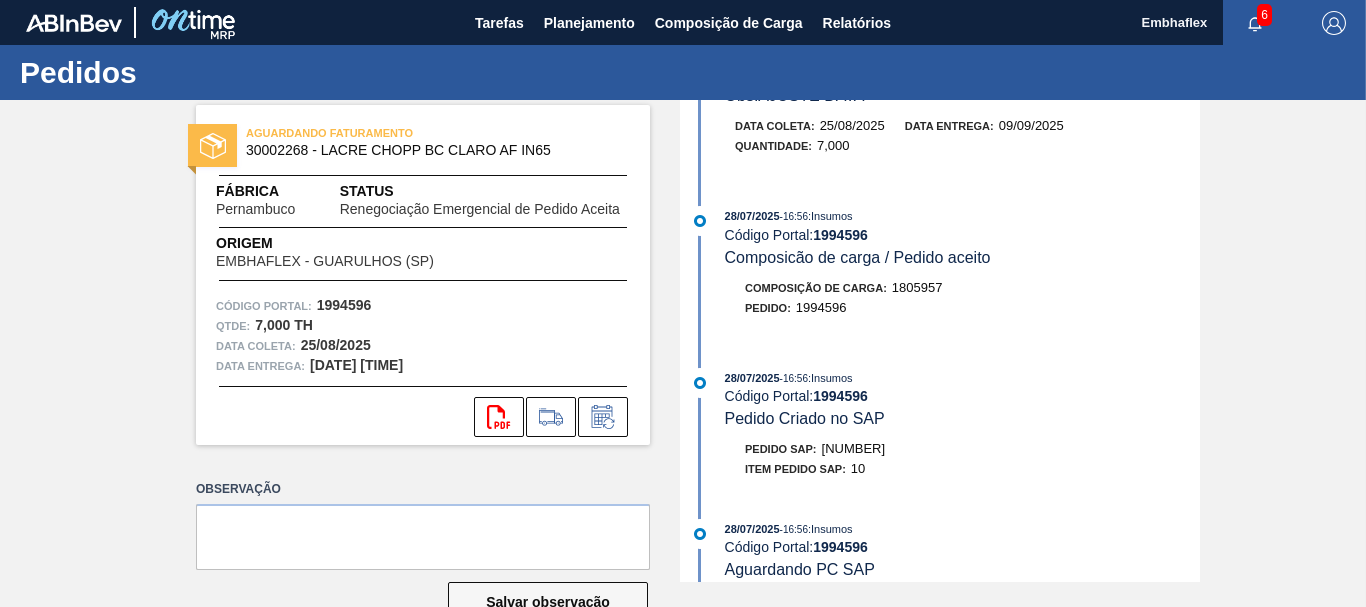 scroll, scrollTop: 328, scrollLeft: 0, axis: vertical 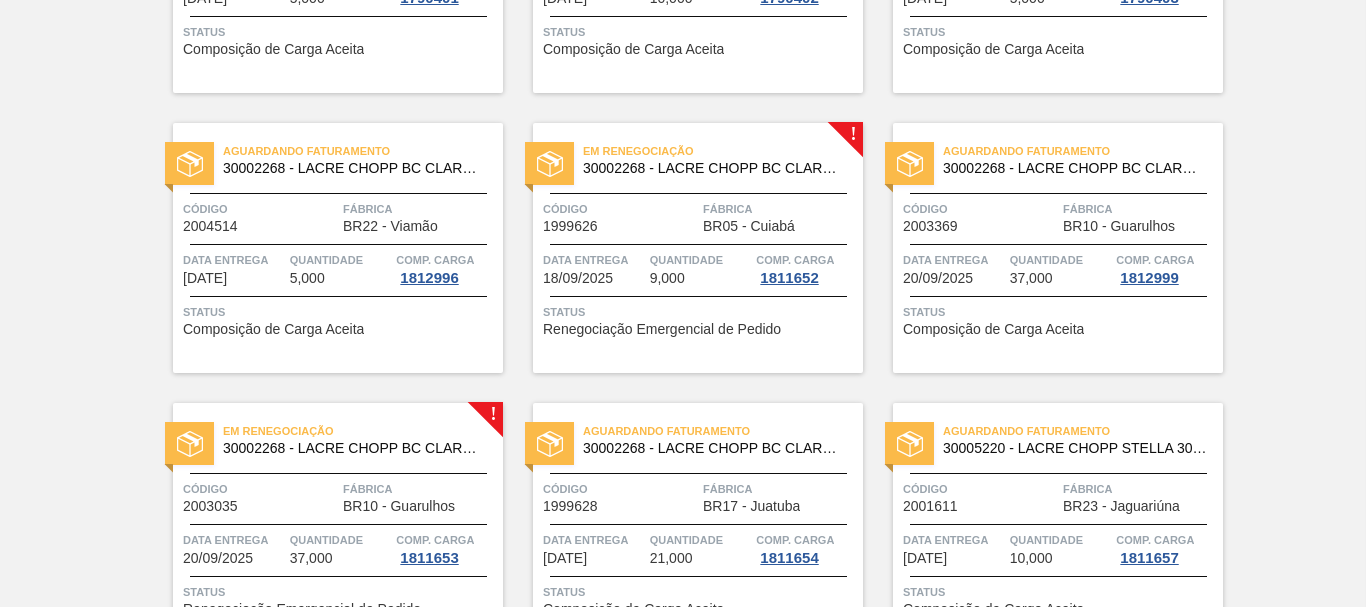 click at bounding box center (698, 296) 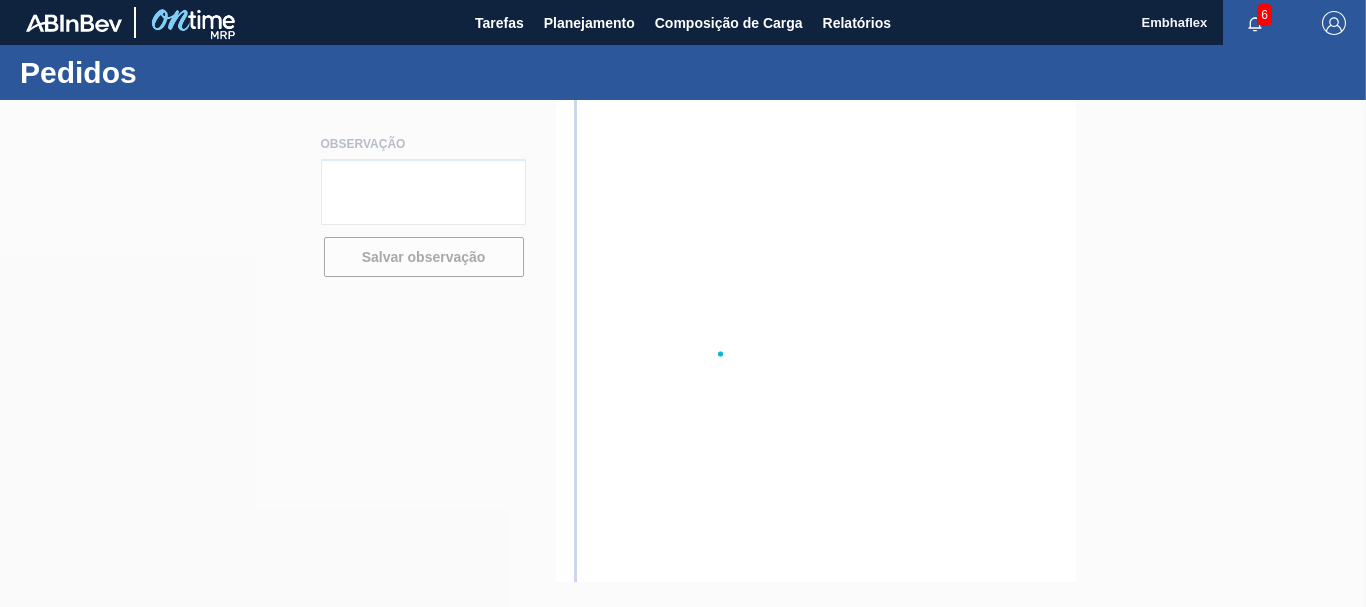 scroll, scrollTop: 0, scrollLeft: 0, axis: both 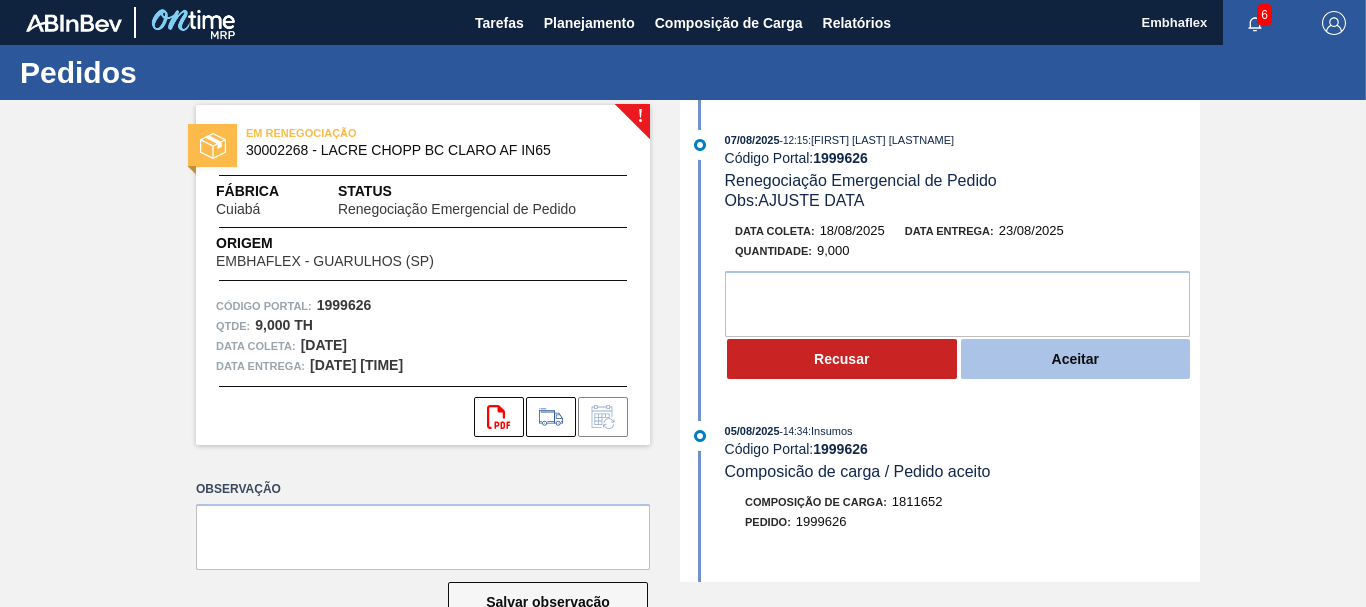 click on "Aceitar" at bounding box center (1076, 359) 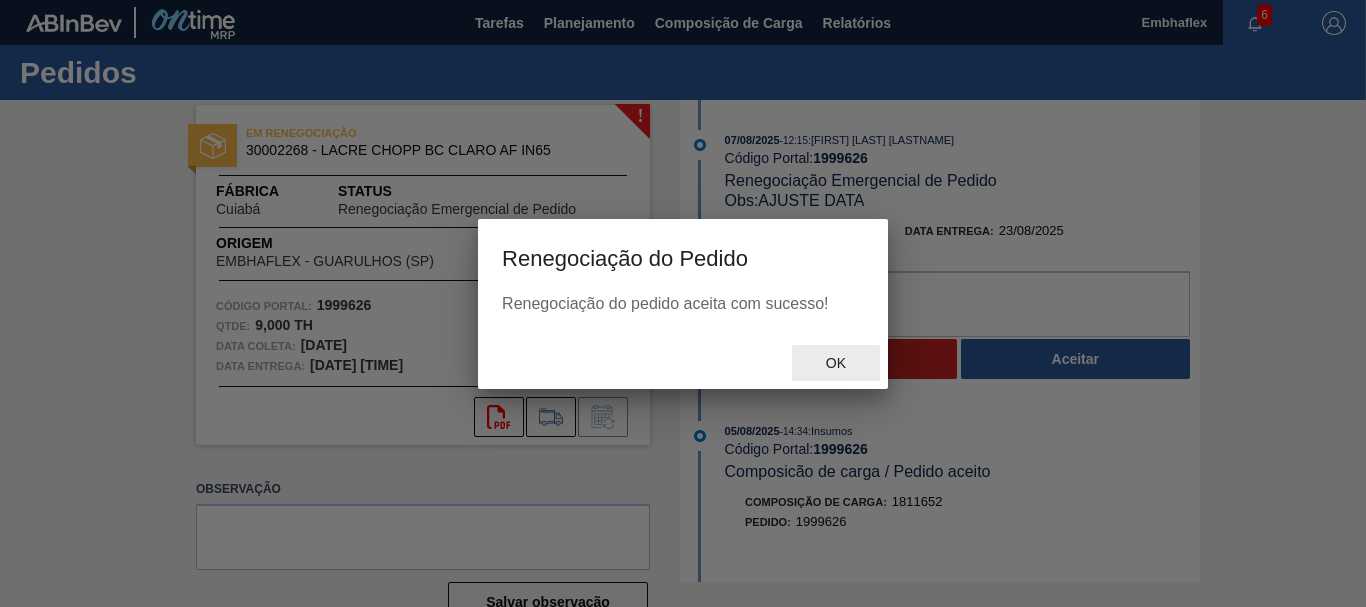 click on "Ok" at bounding box center (836, 363) 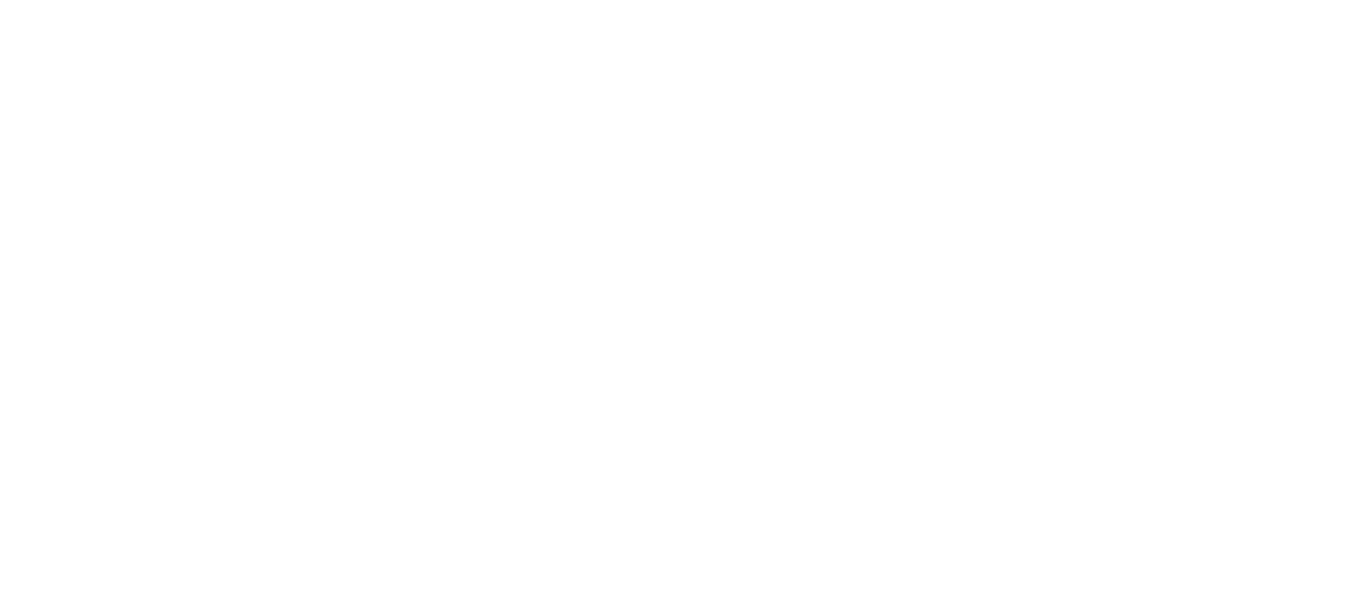 scroll, scrollTop: 0, scrollLeft: 0, axis: both 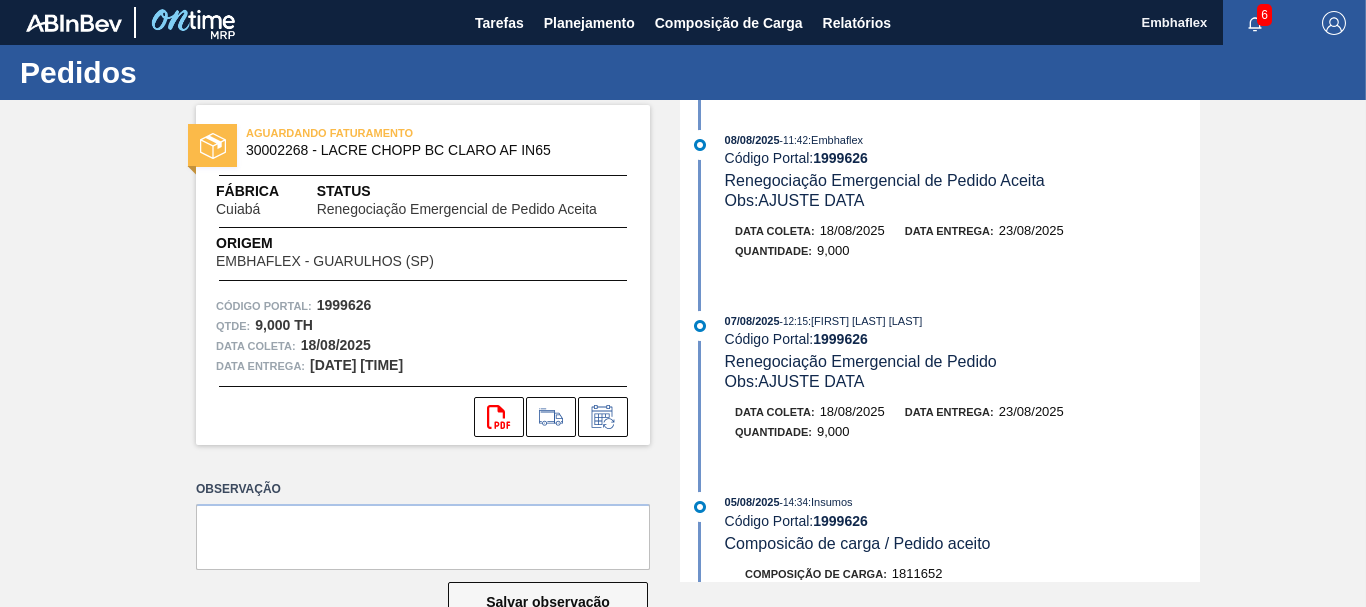 click on "08/08/2025  -  11:42 :  Embhaflex Código Portal:  1999626 Renegociação Emergencial de Pedido Aceita Obs:  AJUSTE DATA Data coleta: 18/08/2025 Data entrega: 23/08/2025 Quantidade : 9,000 07/08/2025  -  12:15 :  CEZAR LEAO PEREIRA DE CASTRO Código Portal:  1999626 Renegociação Emergencial de Pedido Obs:  AJUSTE DATA Data coleta: 18/08/2025 Data entrega: 23/08/2025 Quantidade : 9,000 05/08/2025  -  14:34 :  Insumos Código Portal:  1999626 Composicão de carga / Pedido aceito Composição de Carga : 1811652 Pedido : 1999626 05/08/2025  -  14:34 :  Insumos Código Portal:  1999626 Pedido Criado no SAP Pedido SAP:  5800341439 Item pedido SAP: 10 05/08/2025  -  14:34 :  Insumos Código Portal:  1999626 Aguardando PC SAP Obs:  Aguardando PC SAP 05/08/2025  -  14:34 :  Insumos Código Portal:  1999626 Pedido inserido na composição de carga Composição de Carga : 1811652 05/08/2025  -  14:34 :  Embhaflex Código Portal:  1999626 Pedido Aceito Coleta: 13/09/2025 Entrega: 18/09/2025 Qtde: 9,000 Fornecedor:  -" at bounding box center [942, 341] 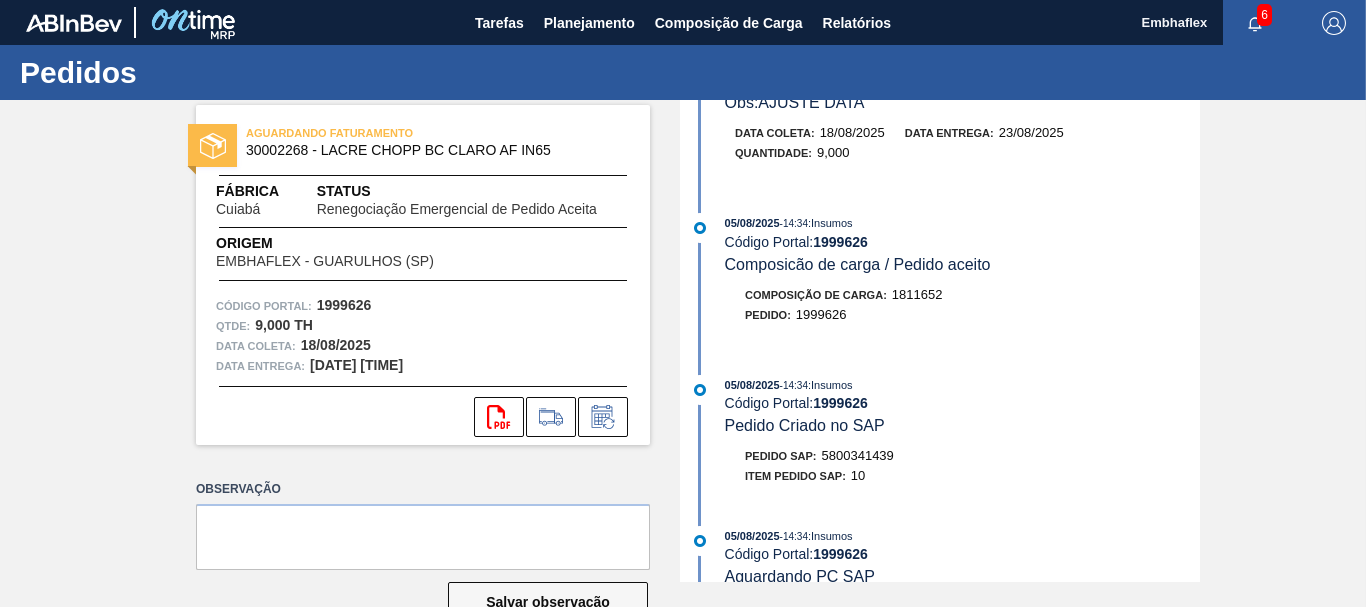 scroll, scrollTop: 280, scrollLeft: 0, axis: vertical 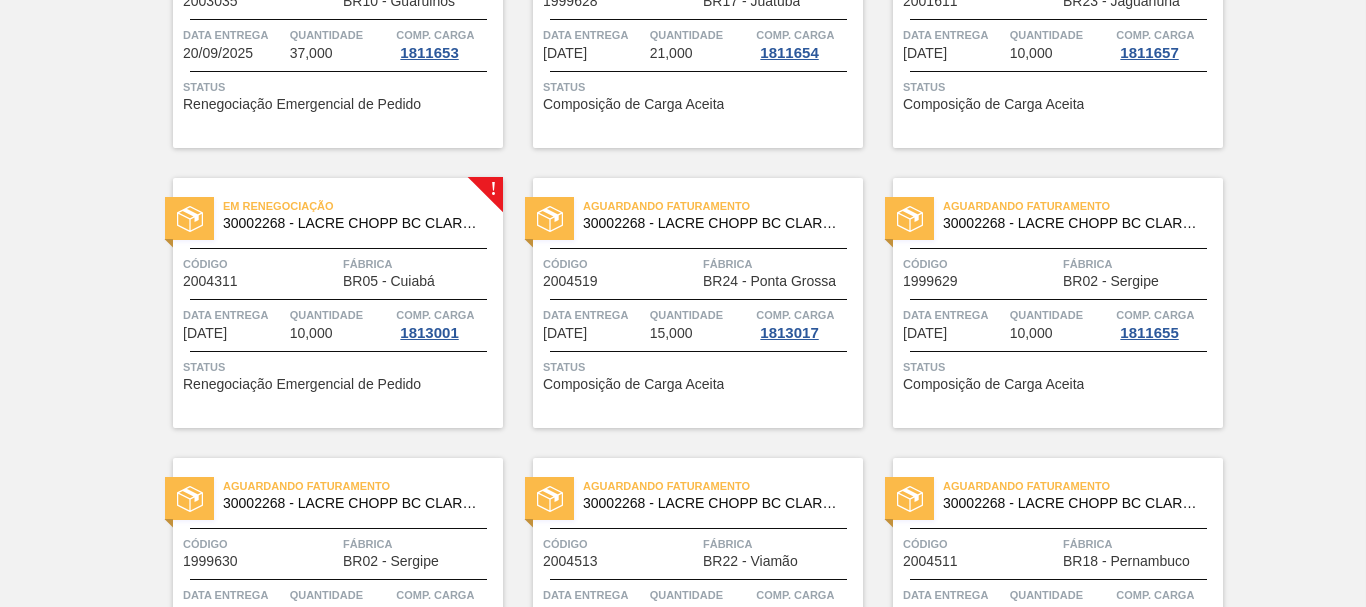 click on "Status" at bounding box center [340, 367] 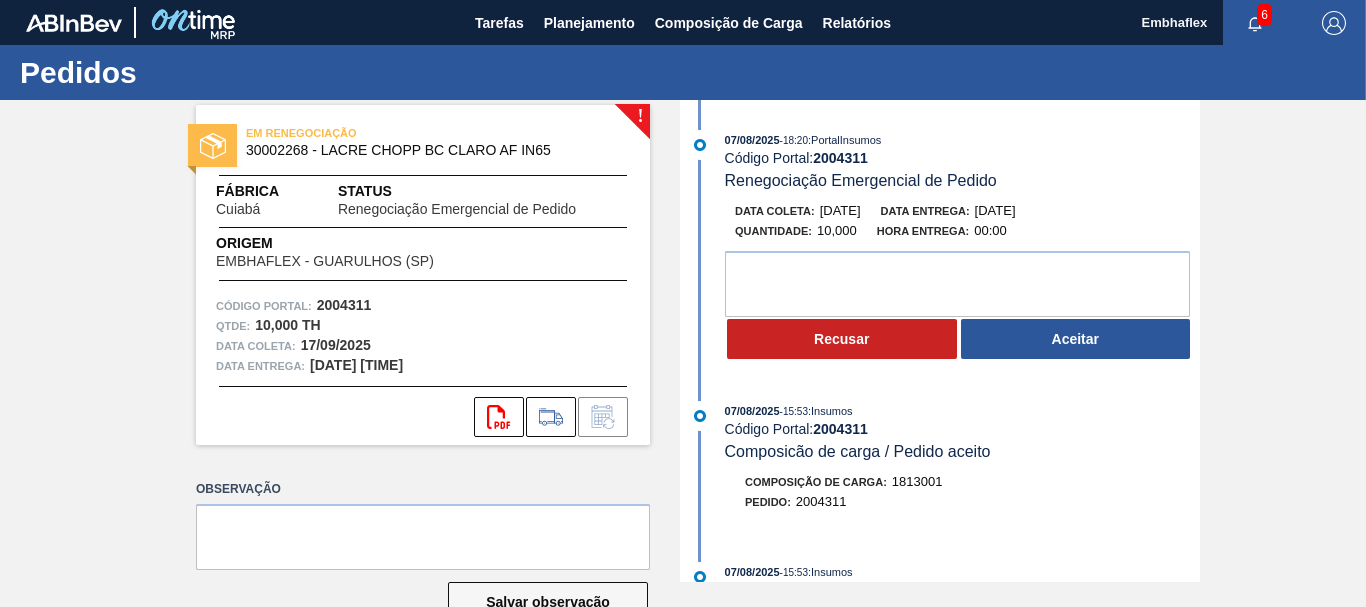 click on "Aceitar" at bounding box center (1076, 339) 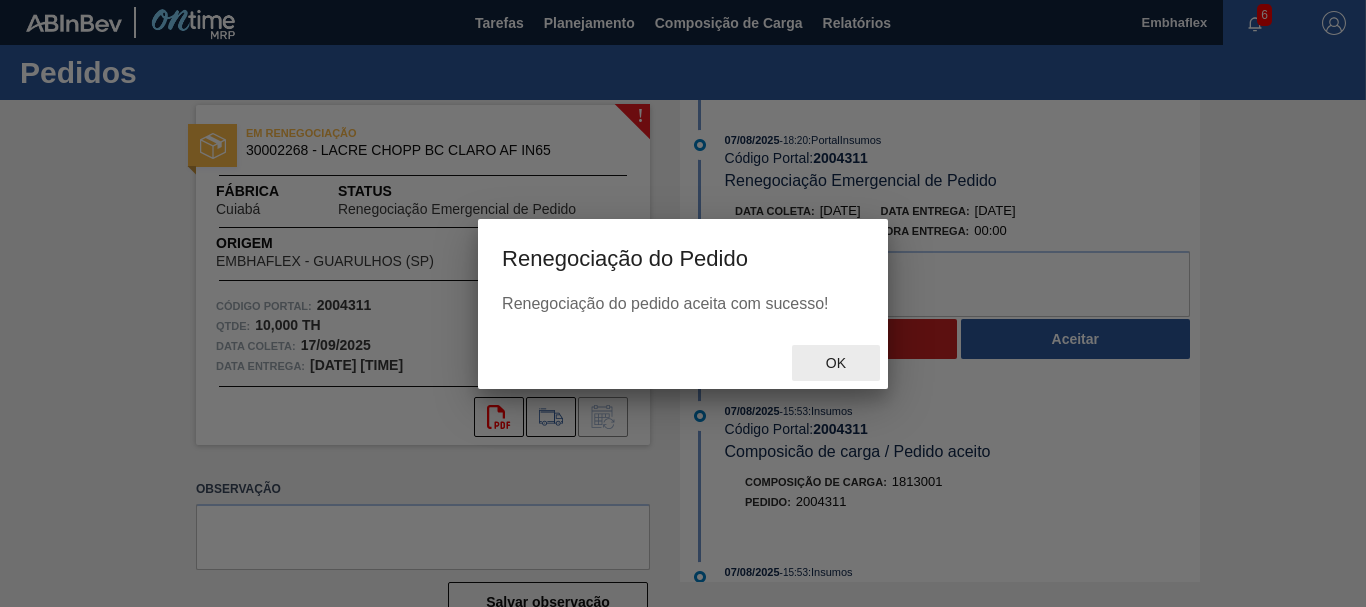 click on "Ok" at bounding box center [836, 363] 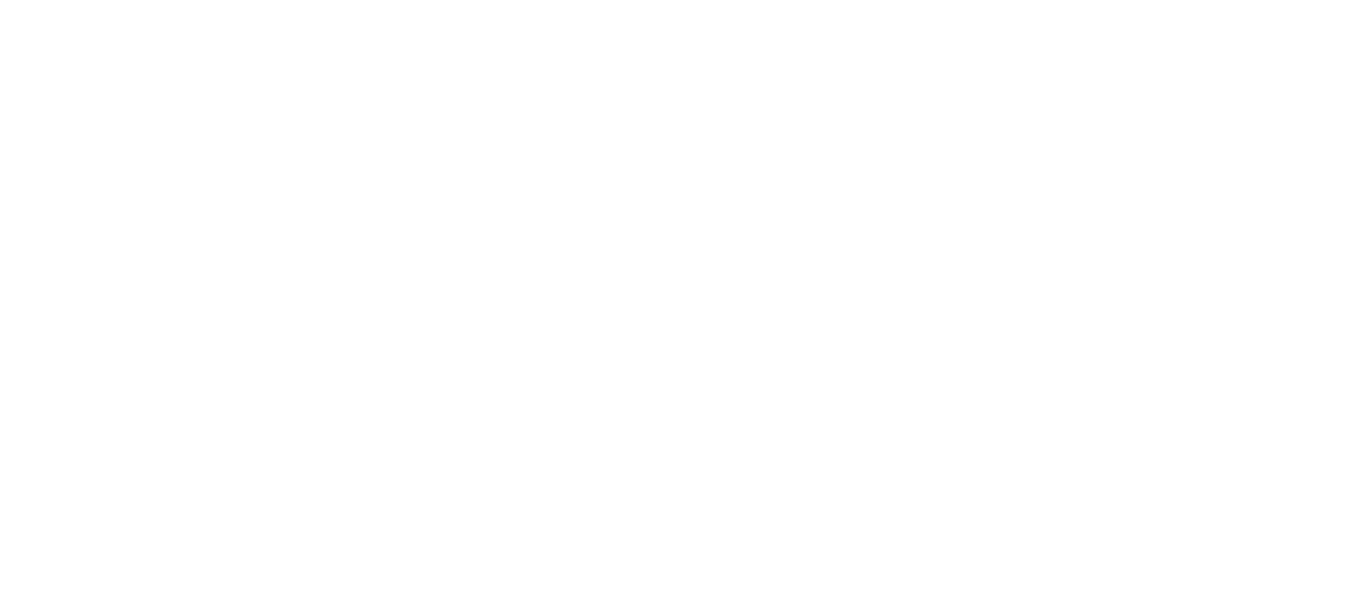 scroll, scrollTop: 0, scrollLeft: 0, axis: both 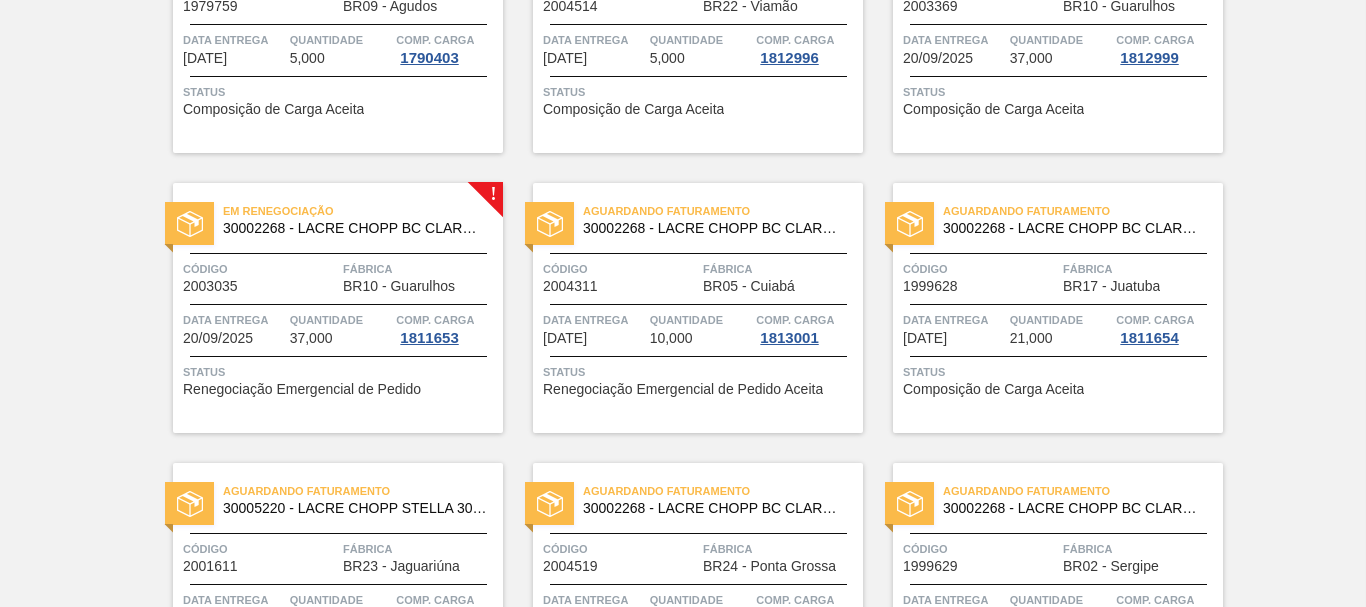 click on "Status" at bounding box center [340, 372] 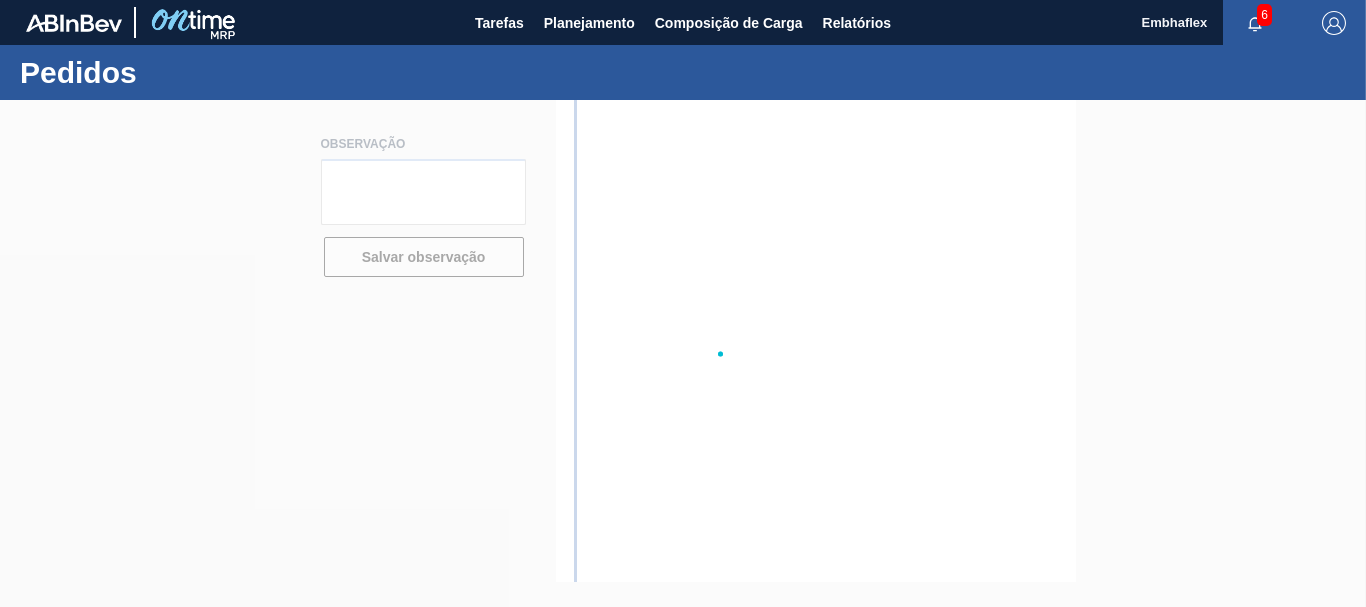 scroll, scrollTop: 0, scrollLeft: 0, axis: both 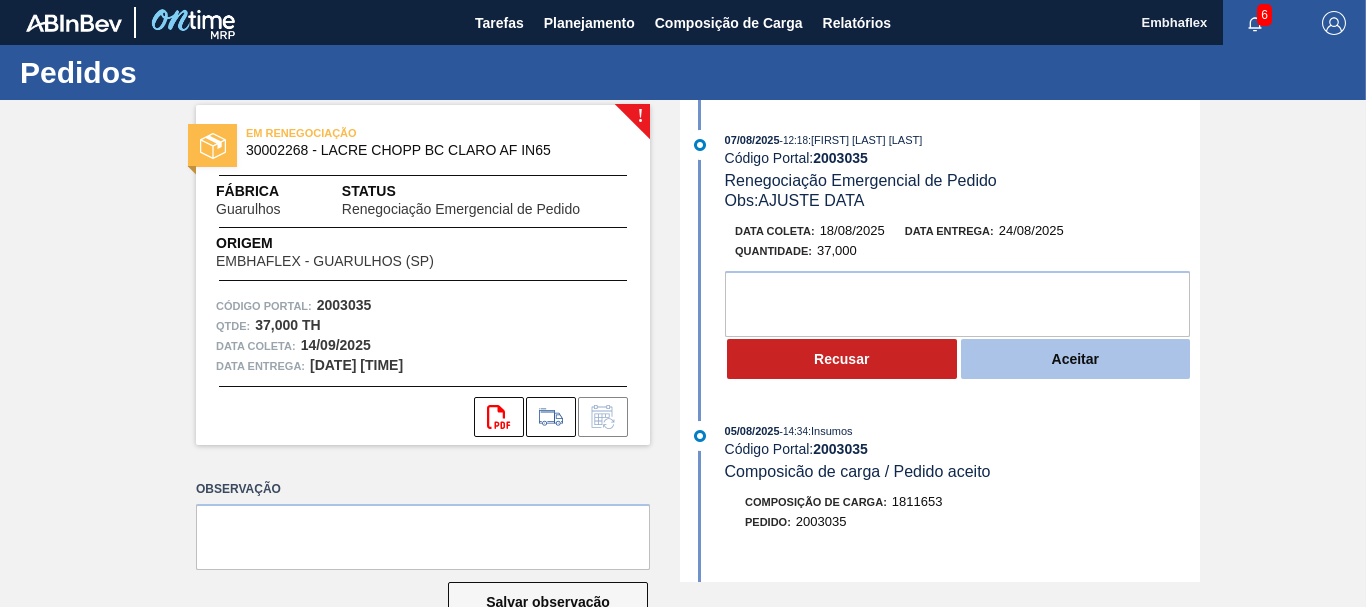 click on "Aceitar" at bounding box center [1076, 359] 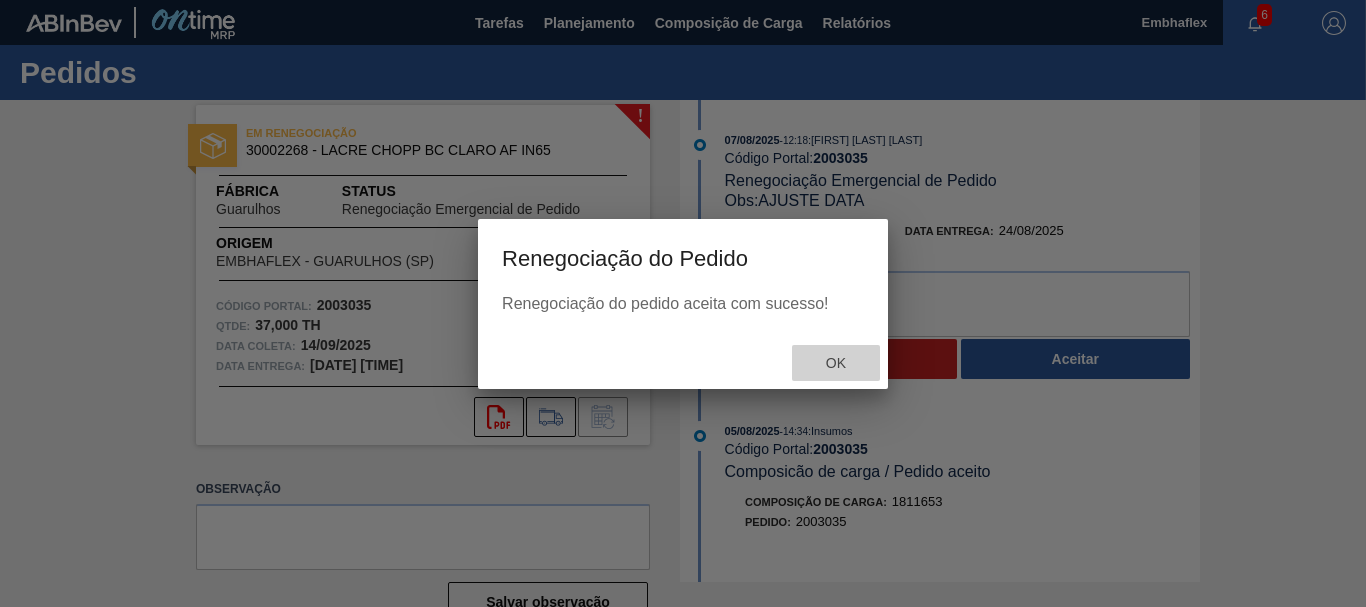 click on "Ok" at bounding box center [836, 363] 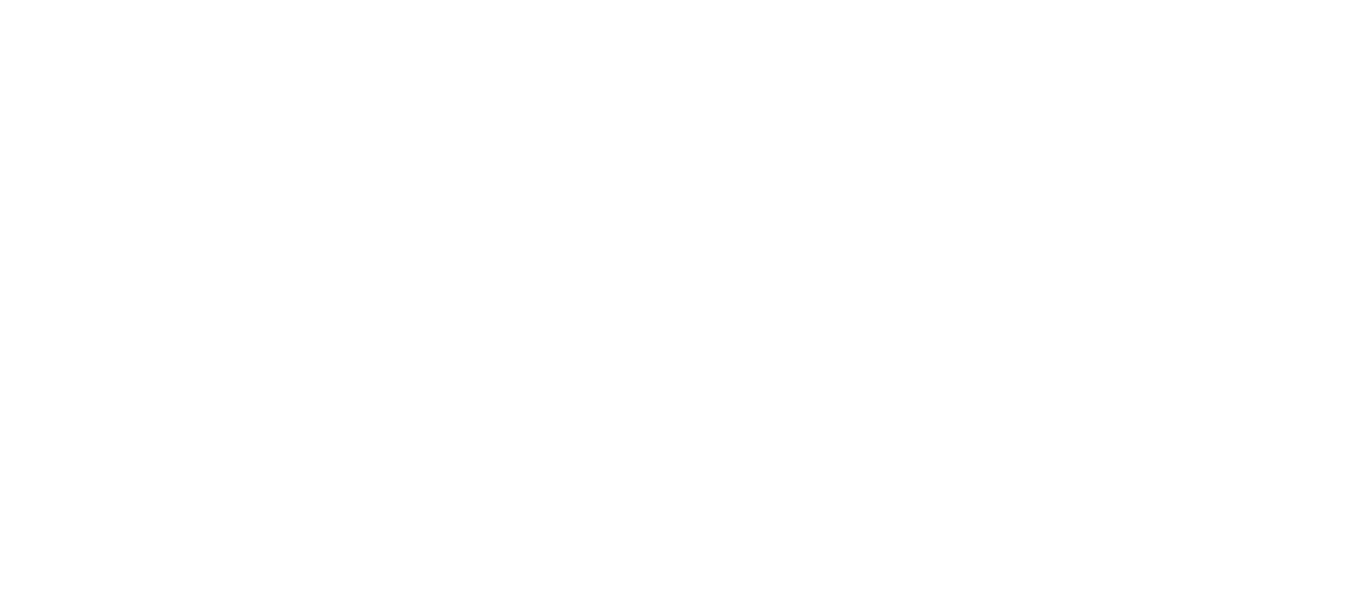 scroll, scrollTop: 0, scrollLeft: 0, axis: both 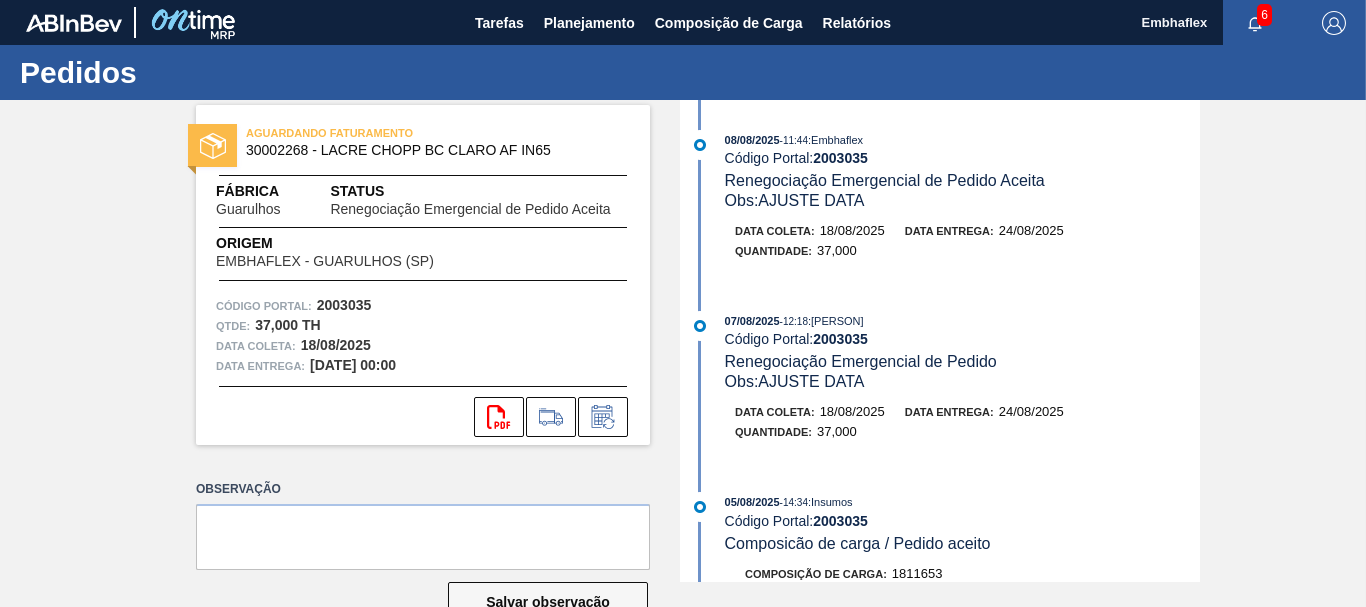 click on "Quantidade : 37,000" at bounding box center [972, 251] 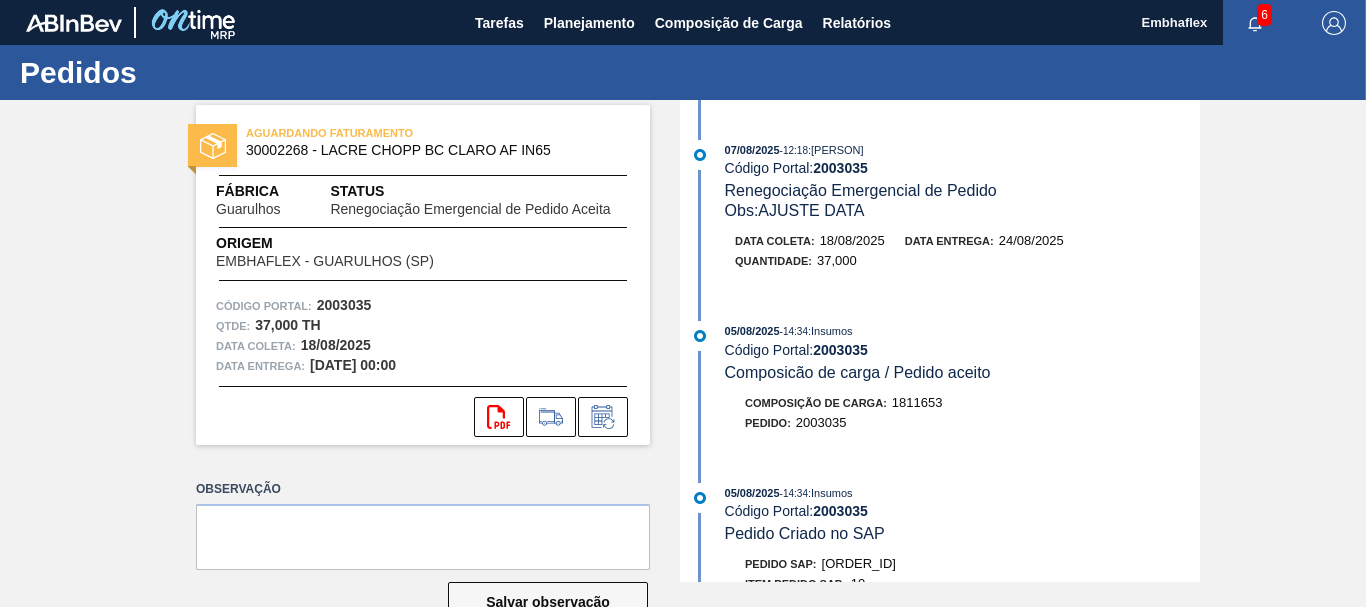 scroll, scrollTop: 200, scrollLeft: 0, axis: vertical 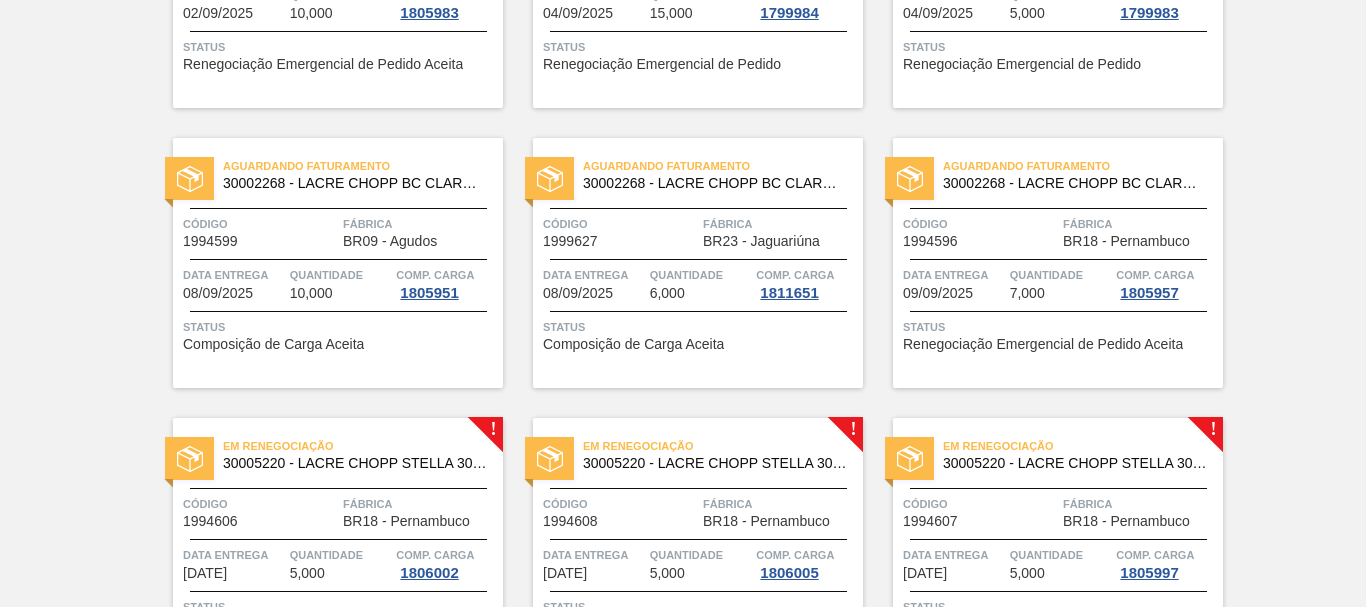 click on "Aguardando Faturamento 30002268 - LACRE CHOPP BC CLARO AF IN65 Código 1999627 Fábrica BR23 - [CITY] Data entrega [DATE] Quantidade 6,000 Comp. Carga 1811651 Status Composição de Carga Aceita" at bounding box center (698, 263) 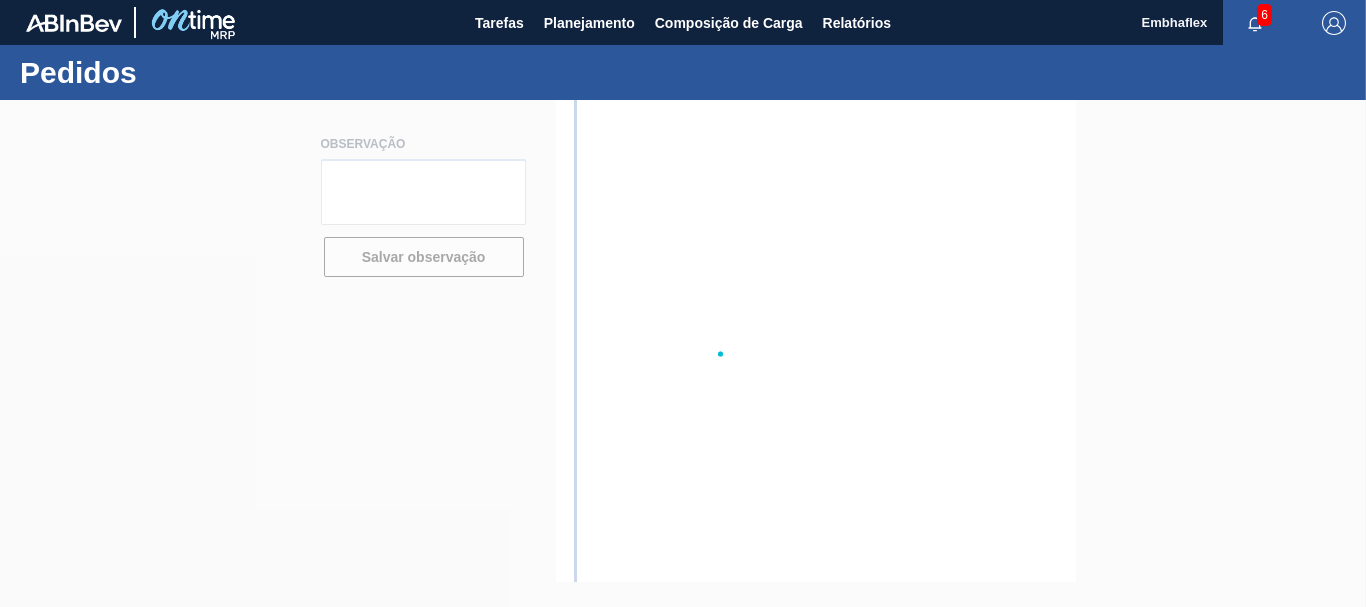 scroll, scrollTop: 0, scrollLeft: 0, axis: both 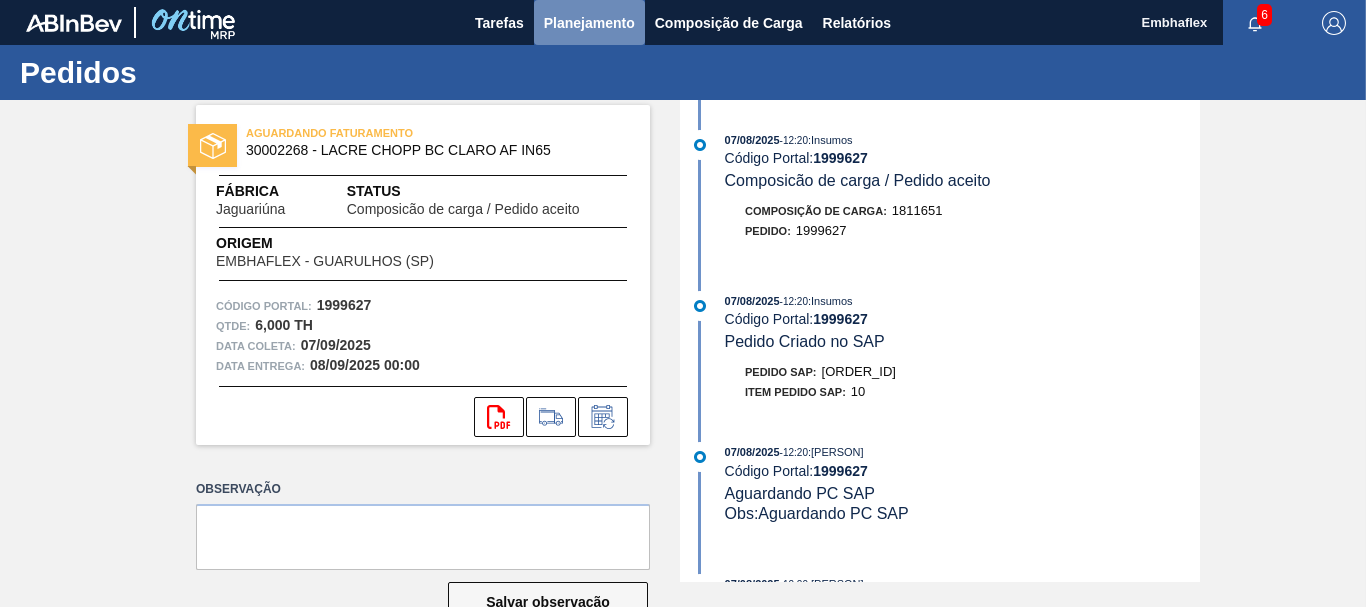 click on "Planejamento" at bounding box center (589, 23) 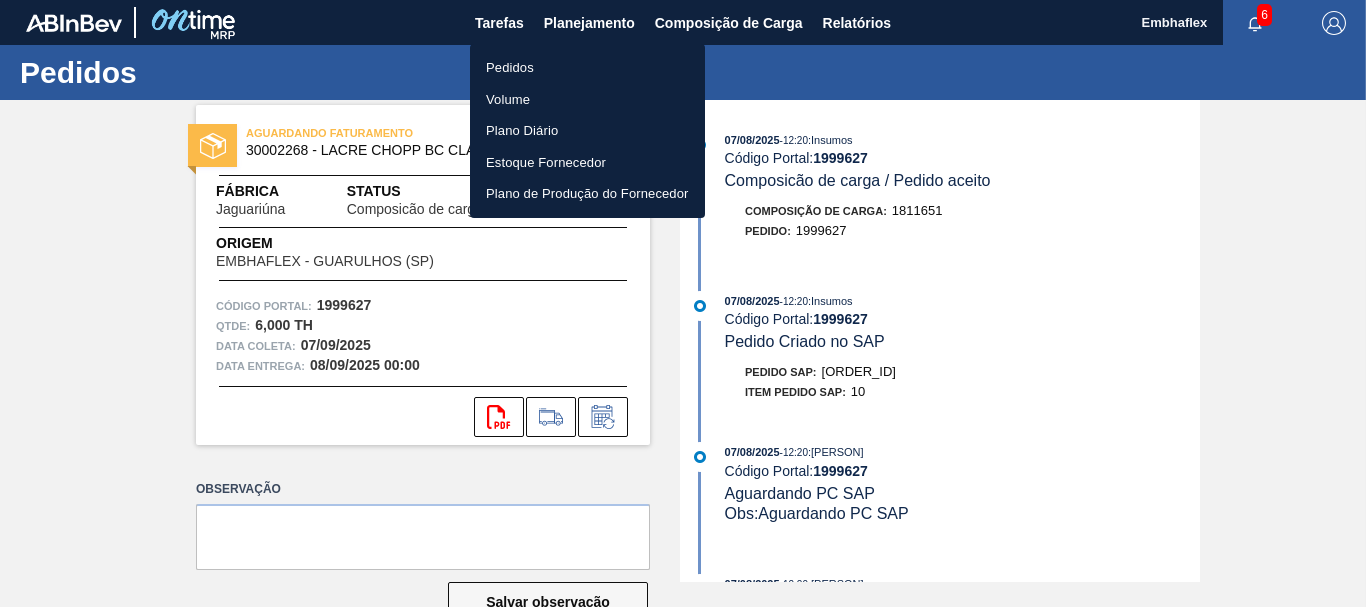 click on "Pedidos" at bounding box center (587, 68) 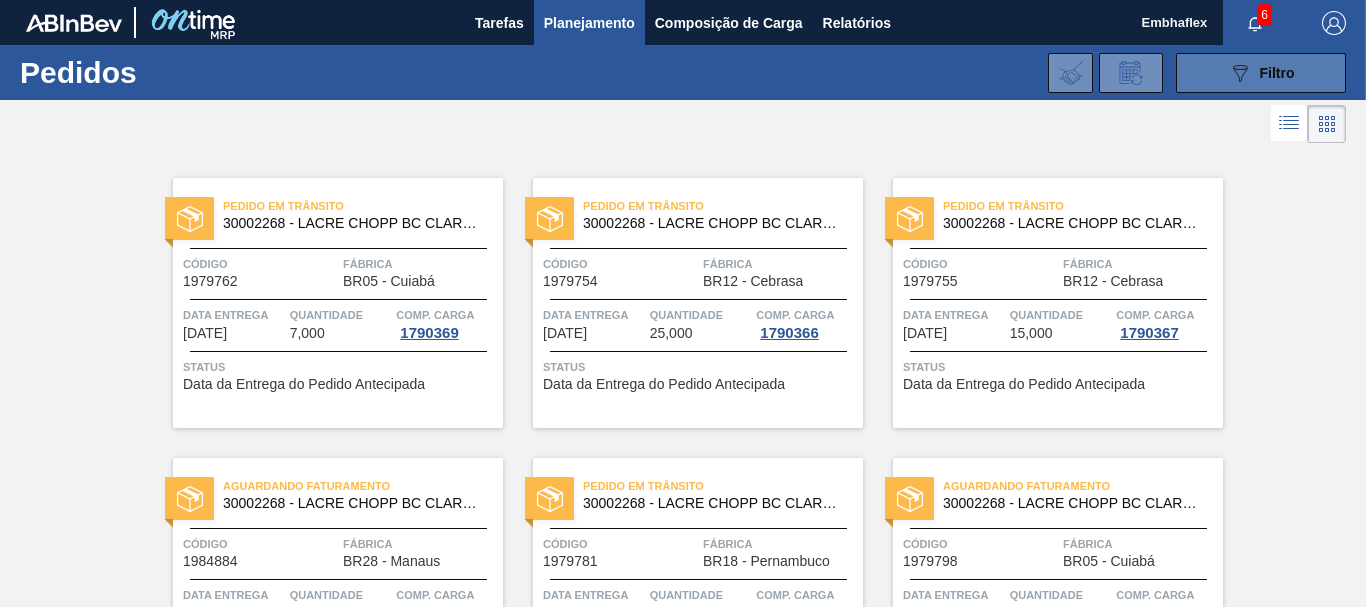 click on "089F7B8B-B2A5-4AFE-B5C0-19BA573D28AC Filtro" at bounding box center (1261, 73) 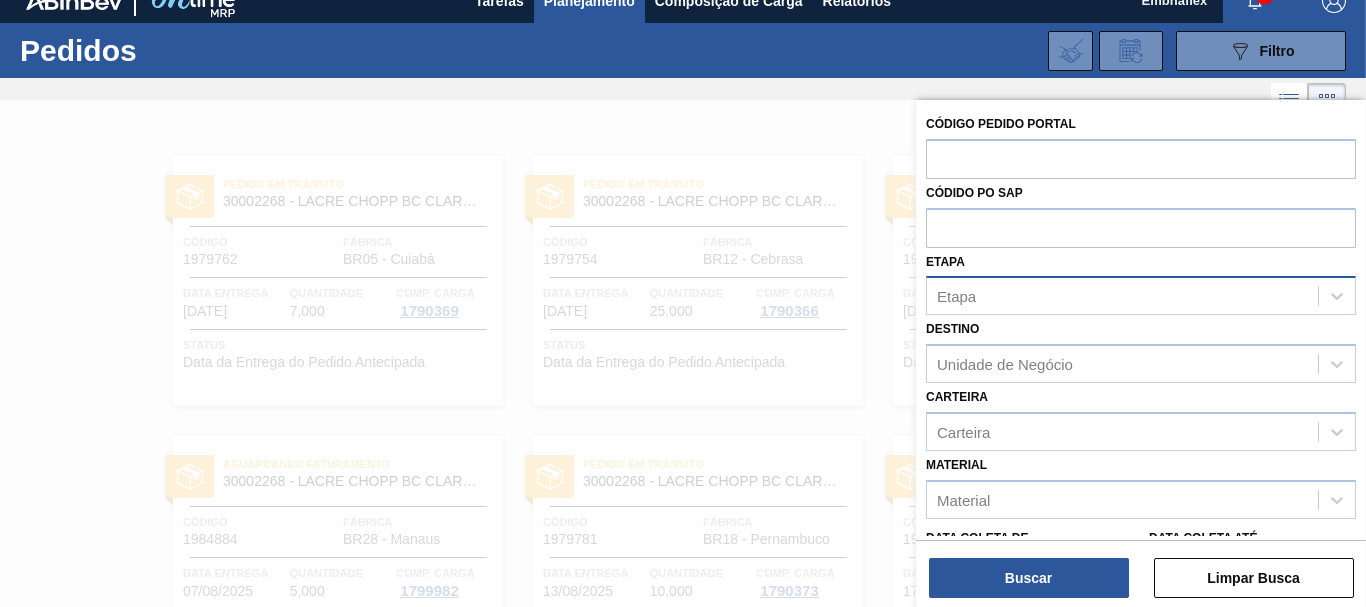 click on "Etapa" at bounding box center [1122, 296] 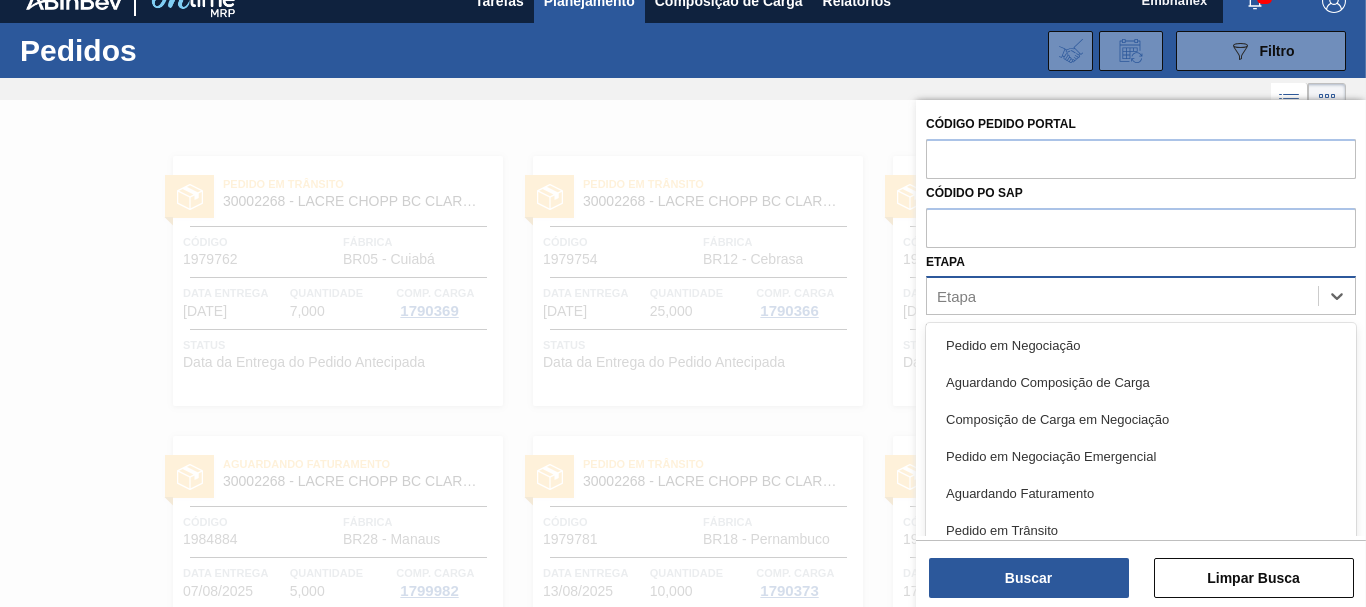 scroll, scrollTop: 24, scrollLeft: 0, axis: vertical 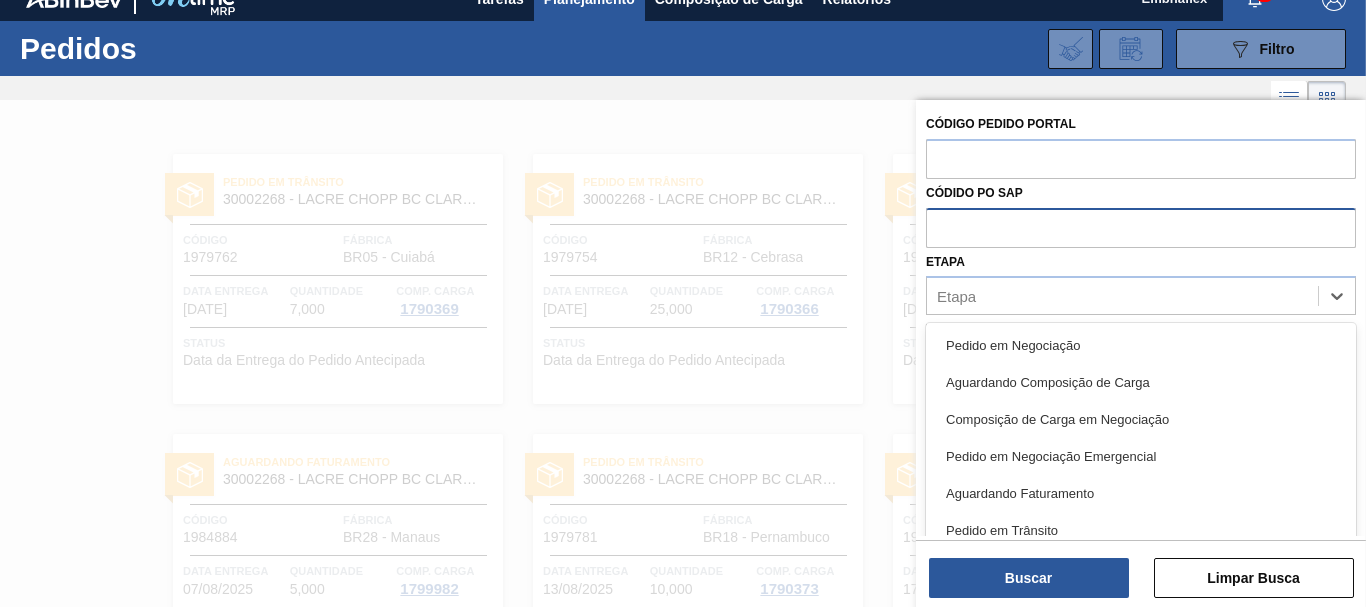 click at bounding box center (1141, 227) 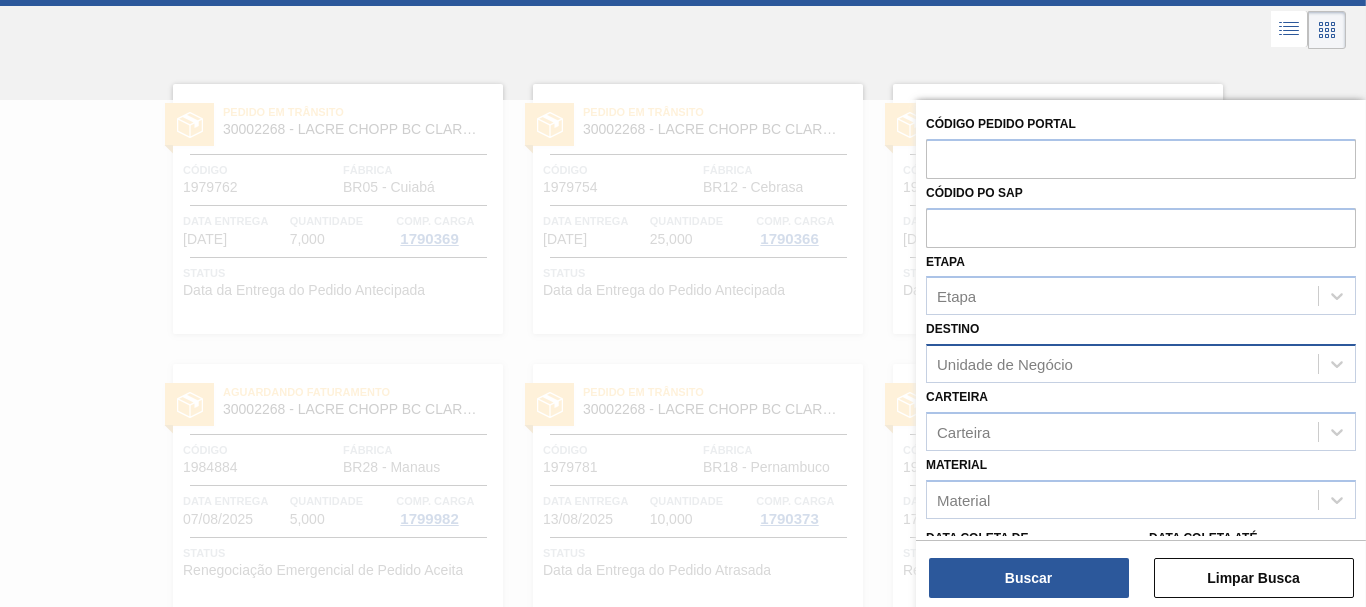click on "Unidade de Negócio" at bounding box center [1005, 364] 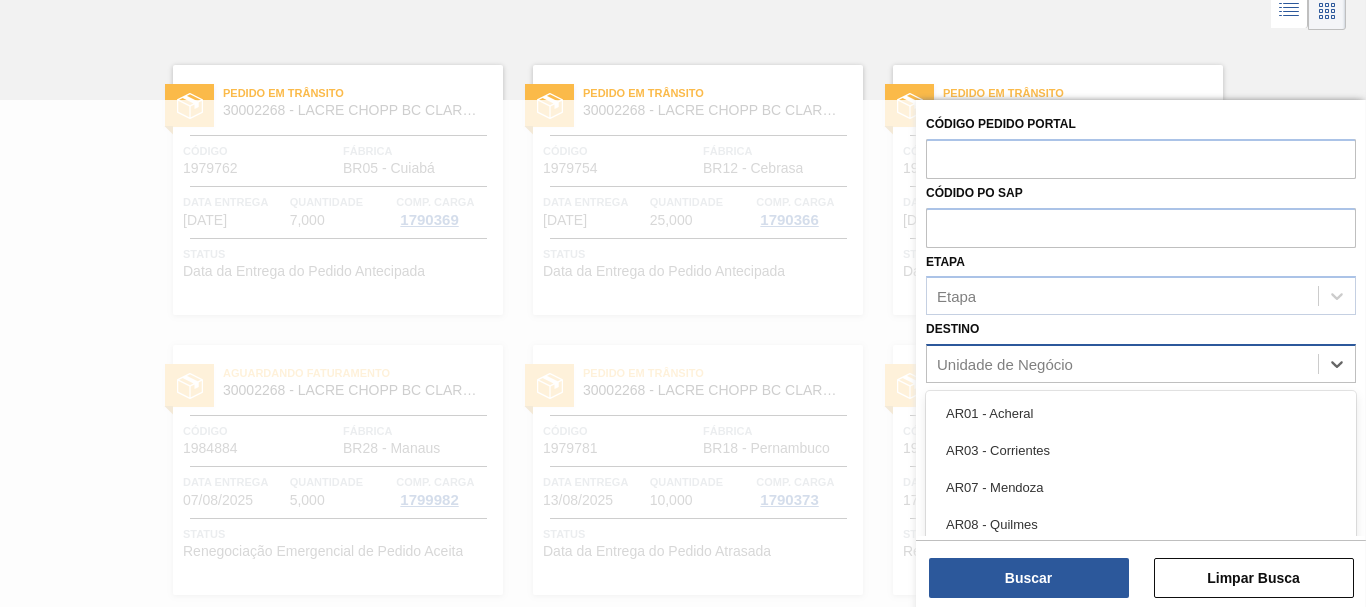scroll, scrollTop: 116, scrollLeft: 0, axis: vertical 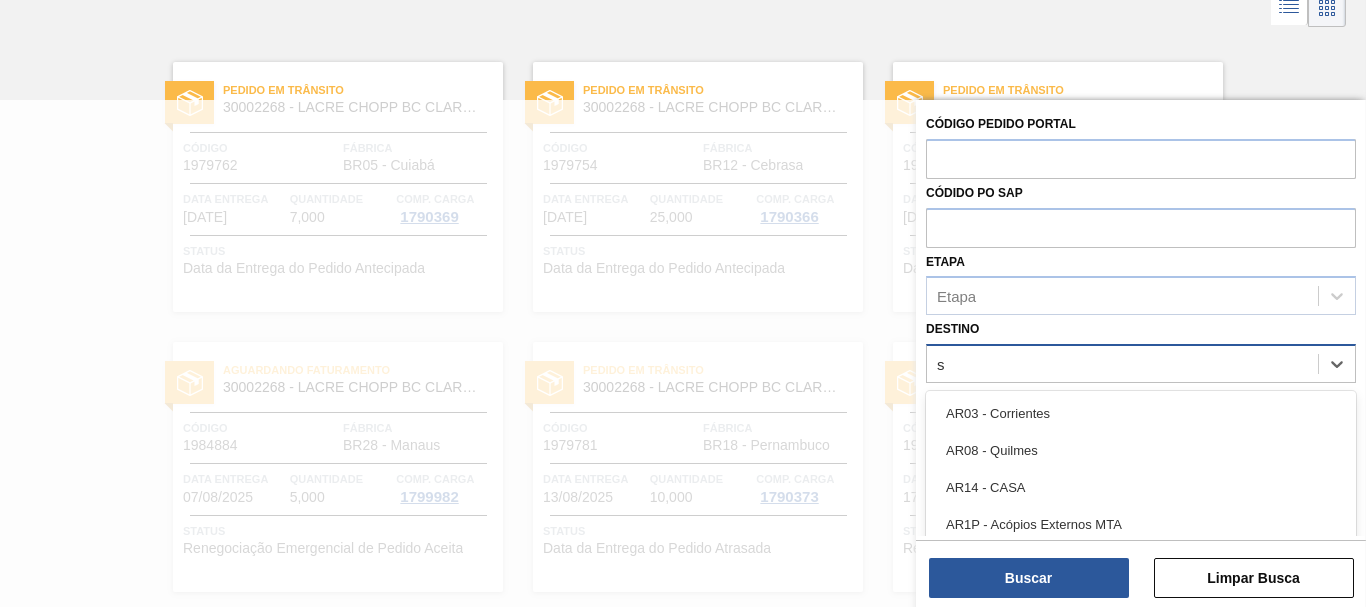 type on "sã" 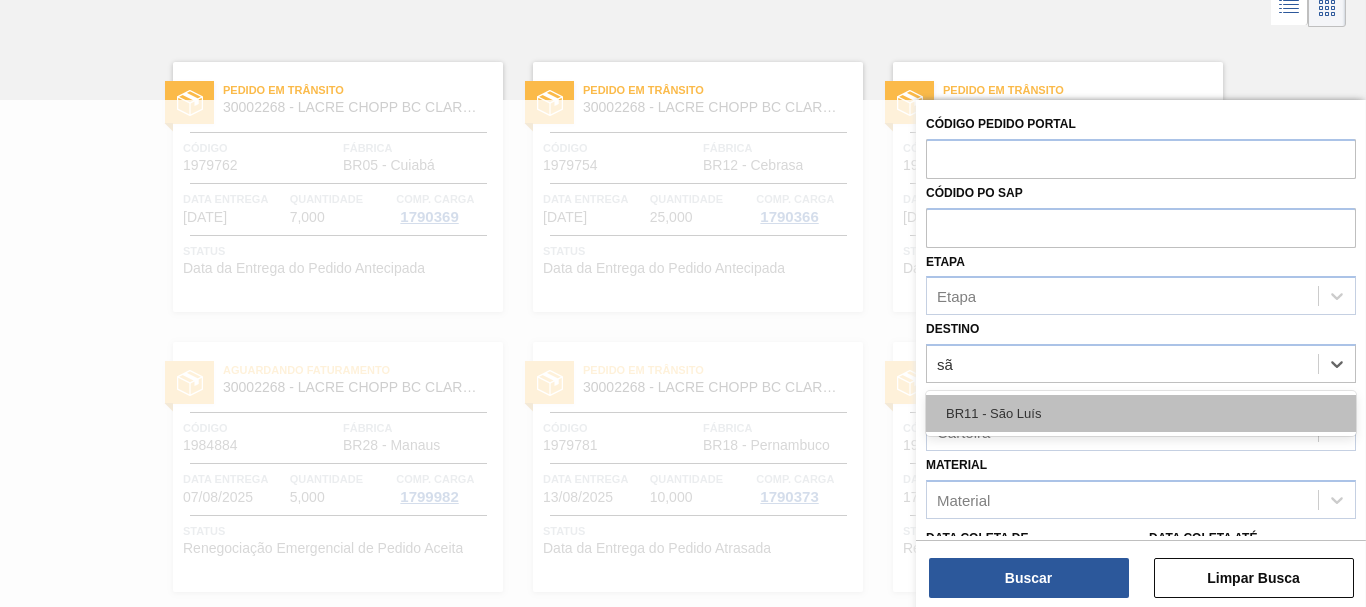click on "BR11 - São Luís" at bounding box center [1141, 413] 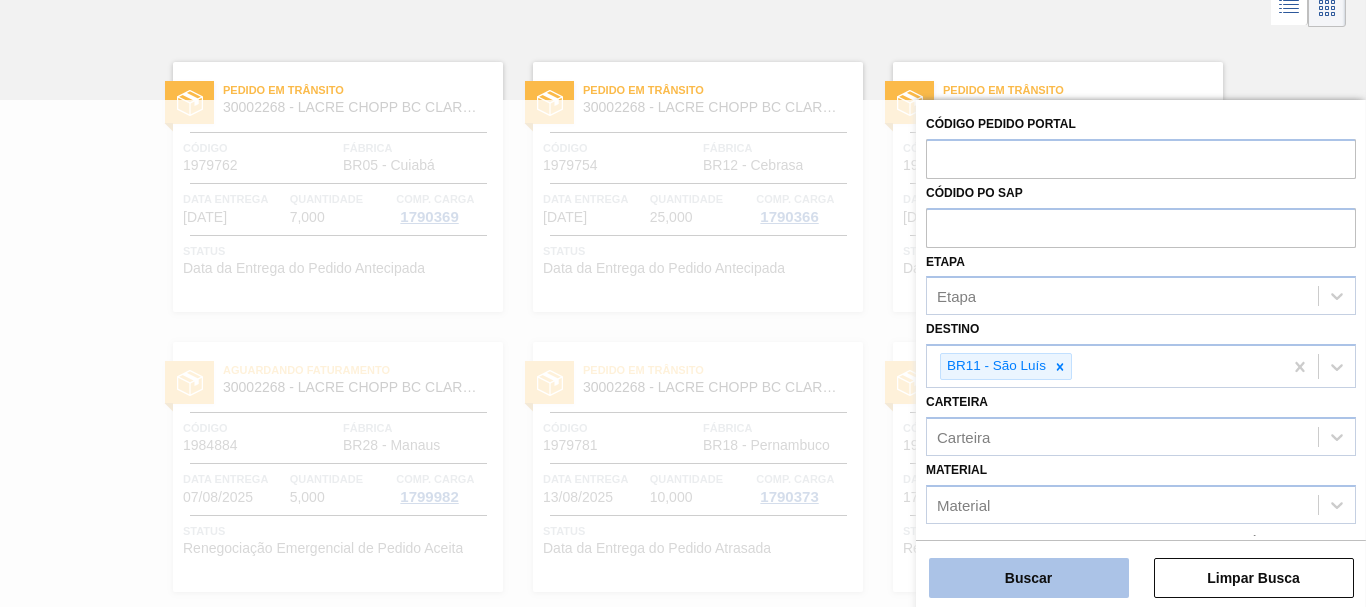 click on "Buscar" at bounding box center (1029, 578) 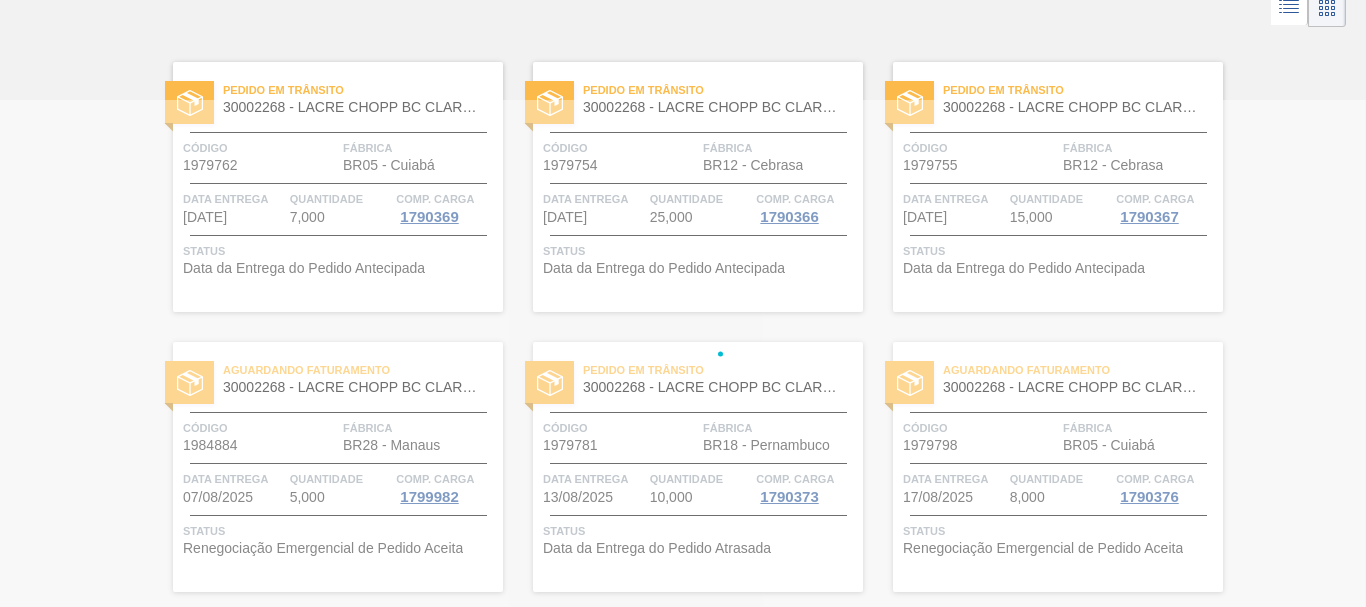 scroll, scrollTop: 0, scrollLeft: 0, axis: both 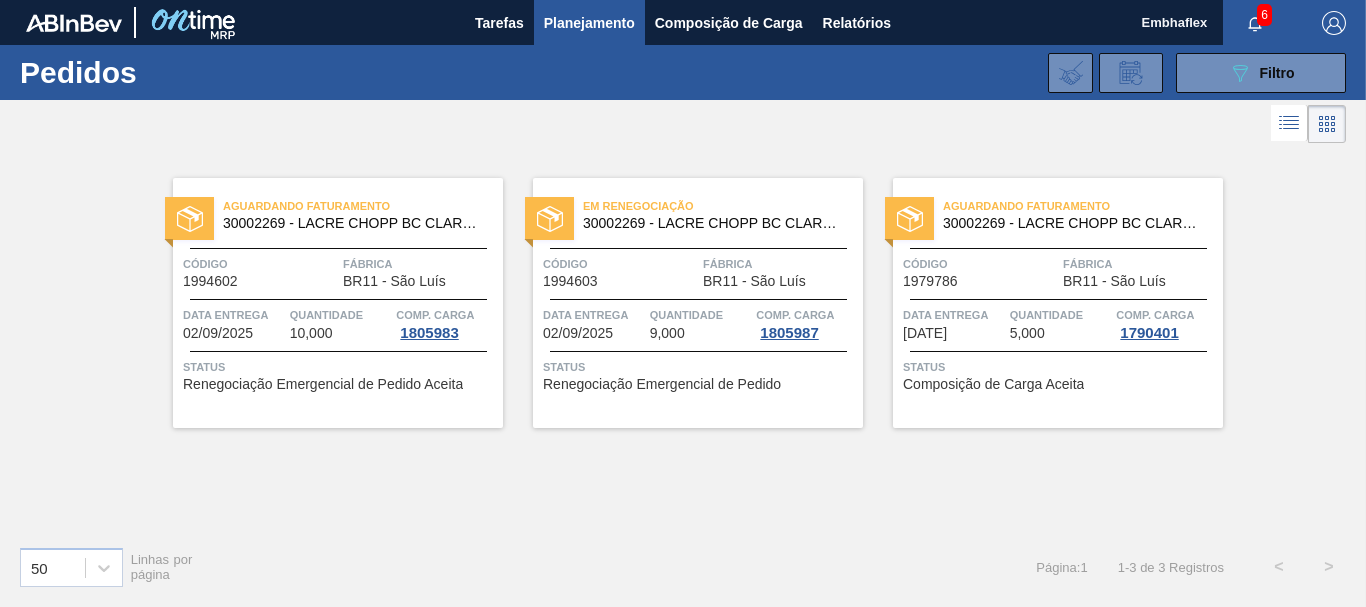 click on "Status" at bounding box center [1060, 367] 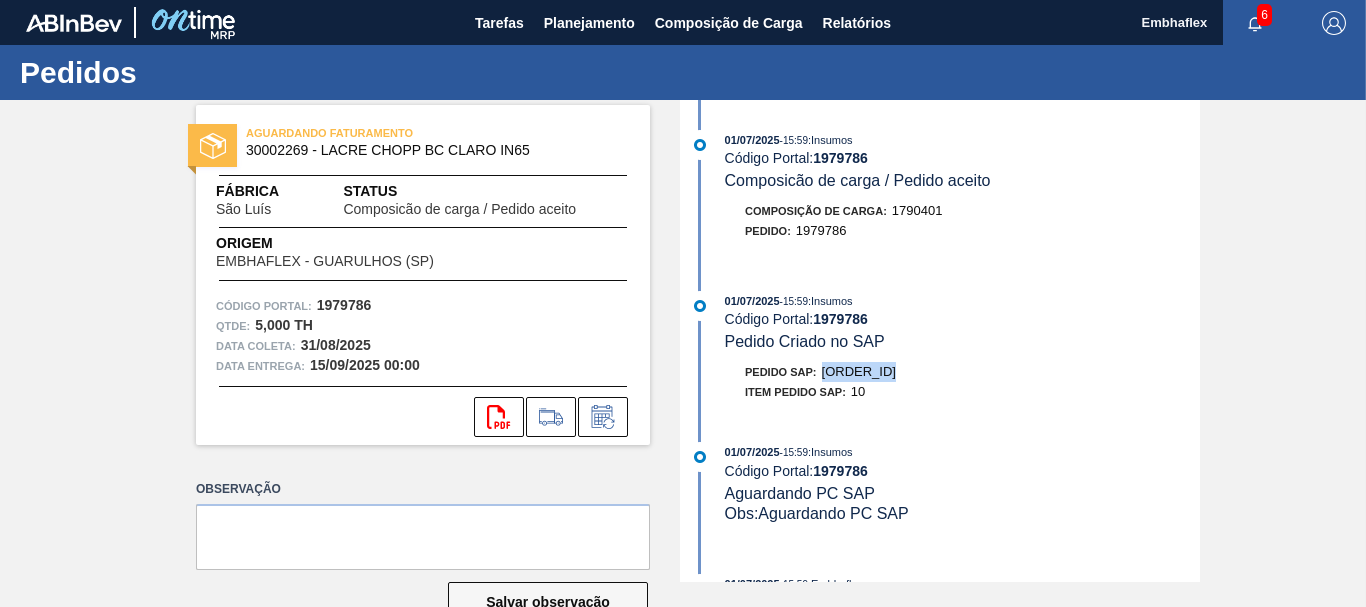 drag, startPoint x: 900, startPoint y: 369, endPoint x: 822, endPoint y: 370, distance: 78.00641 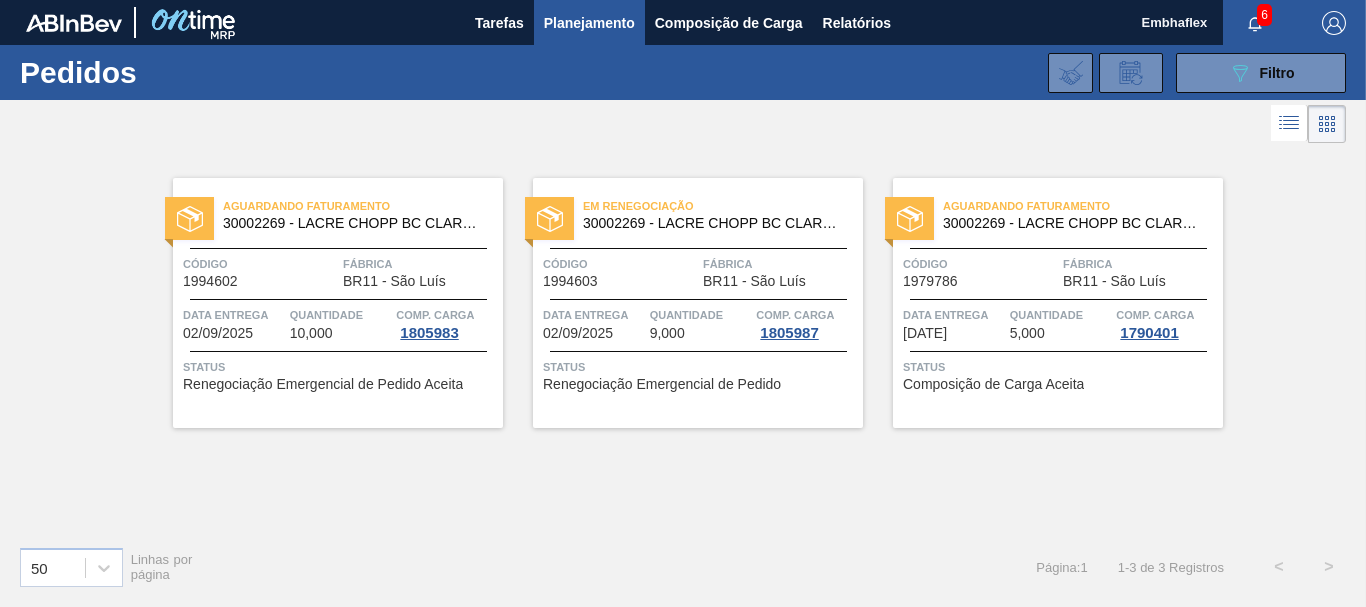 click on "Em renegociação 30002269 - LACRE CHOPP BC CLARO IN65 Código 1994603 Fábrica BR11 - [CITY] Data entrega [DATE] Quantidade 9,000 Comp. Carga 1805987 Status Renegociação Emergencial de Pedido" at bounding box center [698, 303] 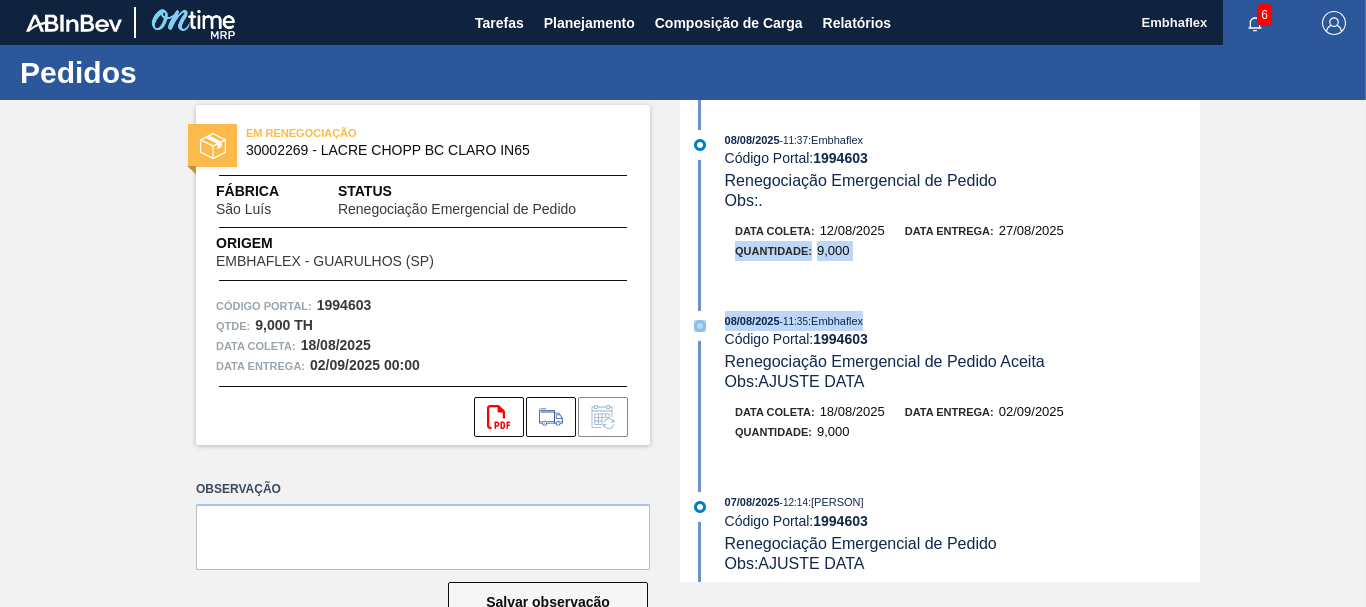 drag, startPoint x: 1198, startPoint y: 222, endPoint x: 1195, endPoint y: 295, distance: 73.061615 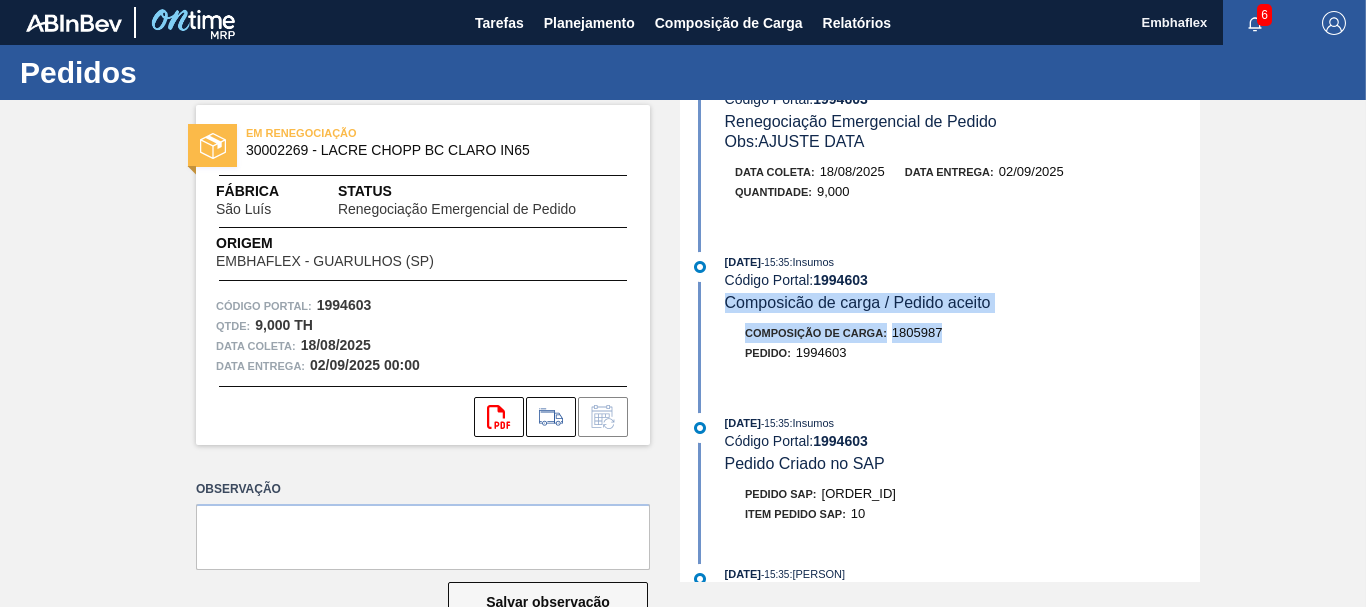 drag, startPoint x: 1195, startPoint y: 295, endPoint x: 1195, endPoint y: 337, distance: 42 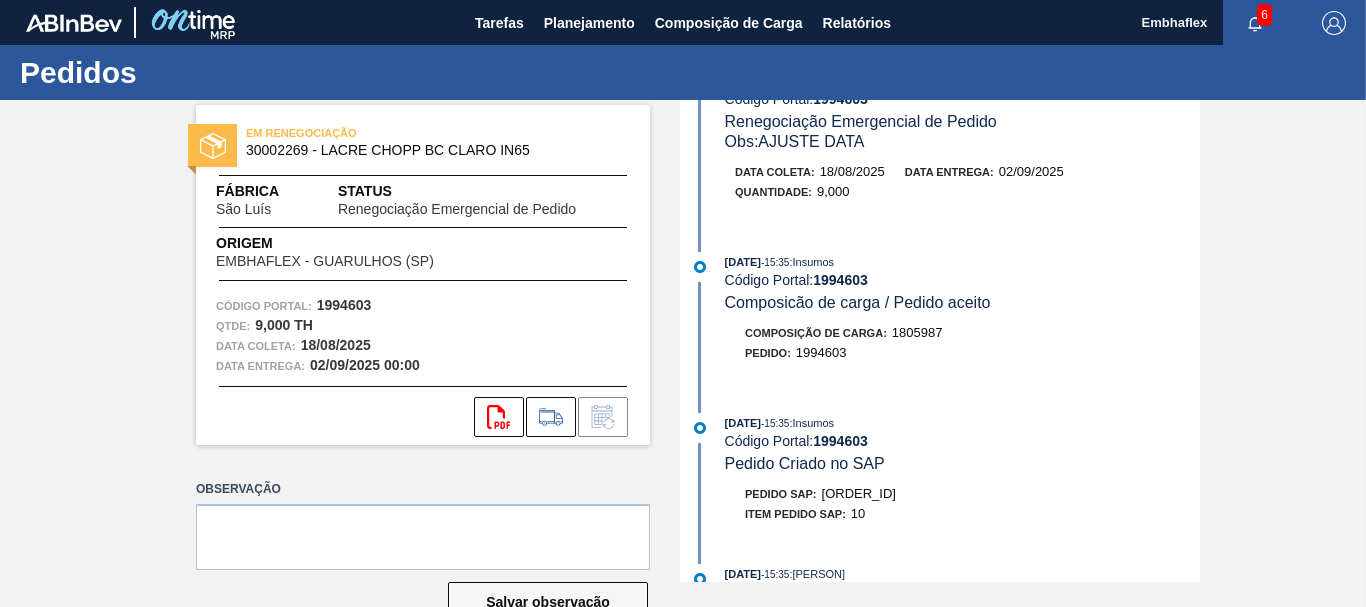 click on "[DATE] : Insumos" at bounding box center (962, 423) 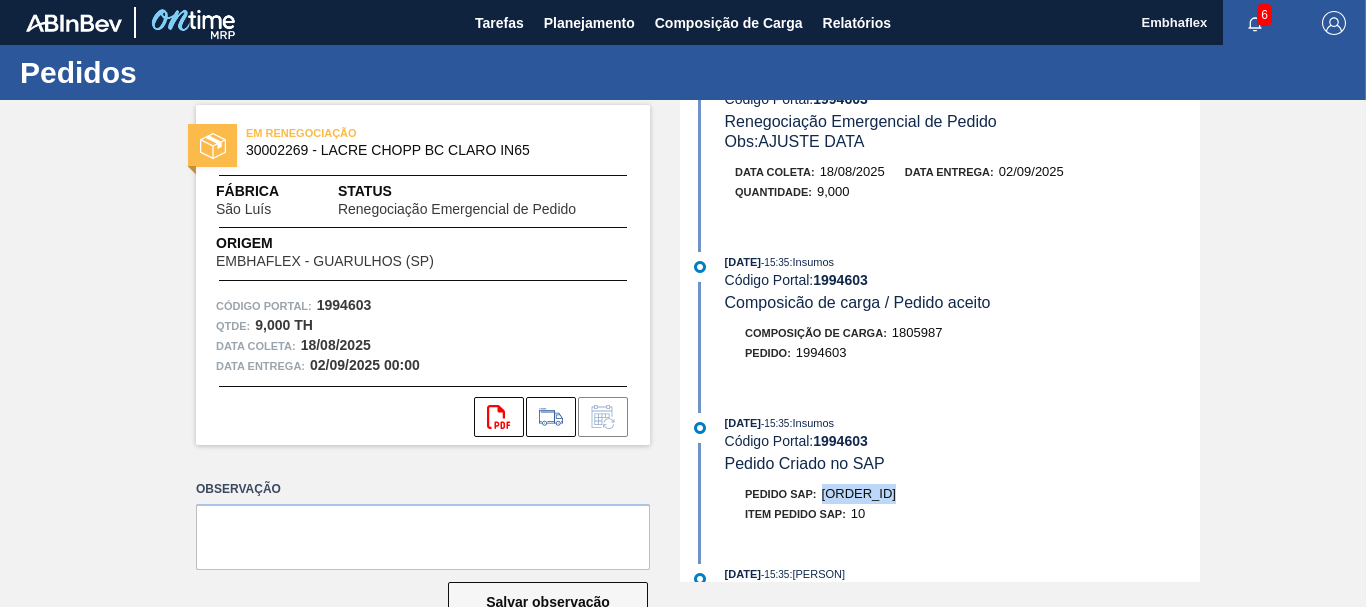 drag, startPoint x: 905, startPoint y: 490, endPoint x: 821, endPoint y: 490, distance: 84 